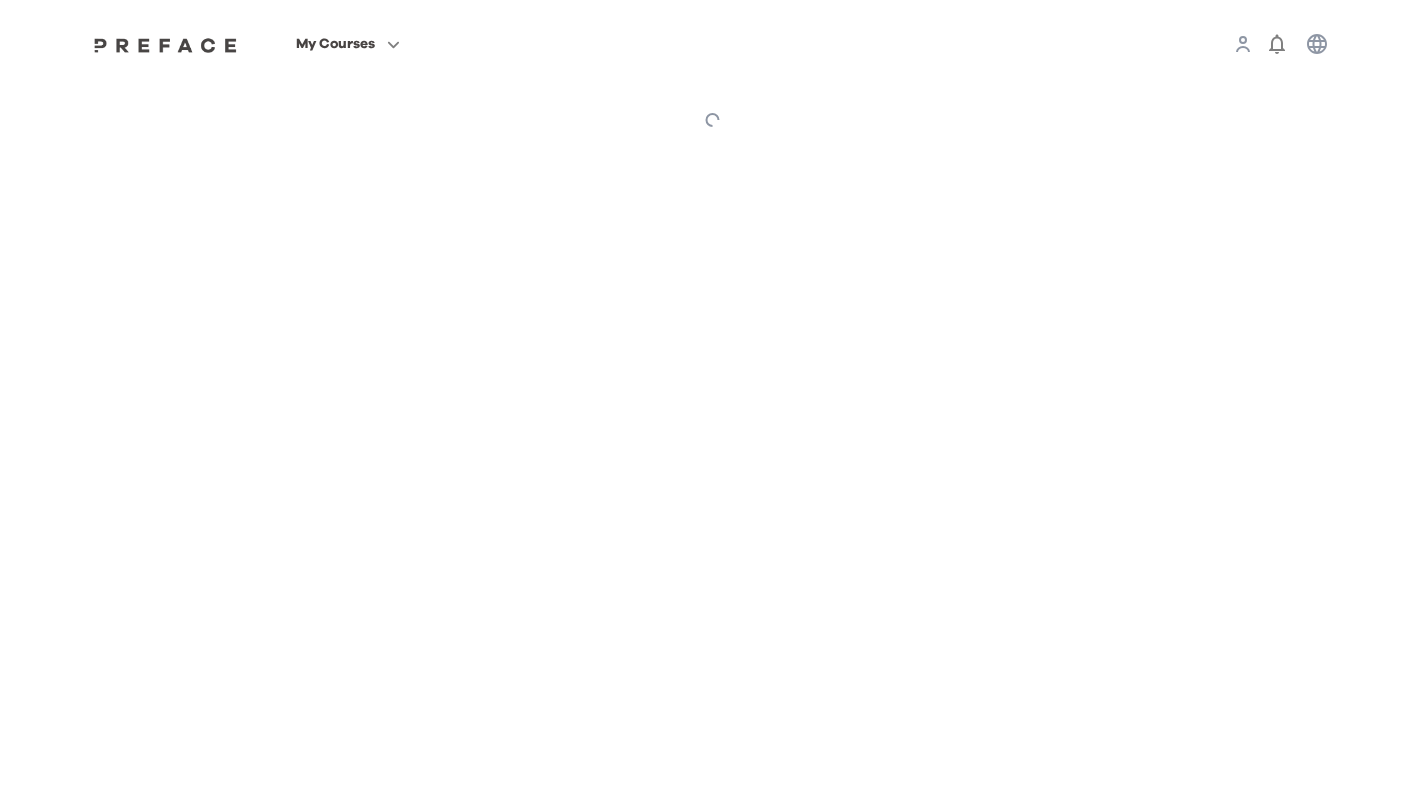 scroll, scrollTop: 0, scrollLeft: 0, axis: both 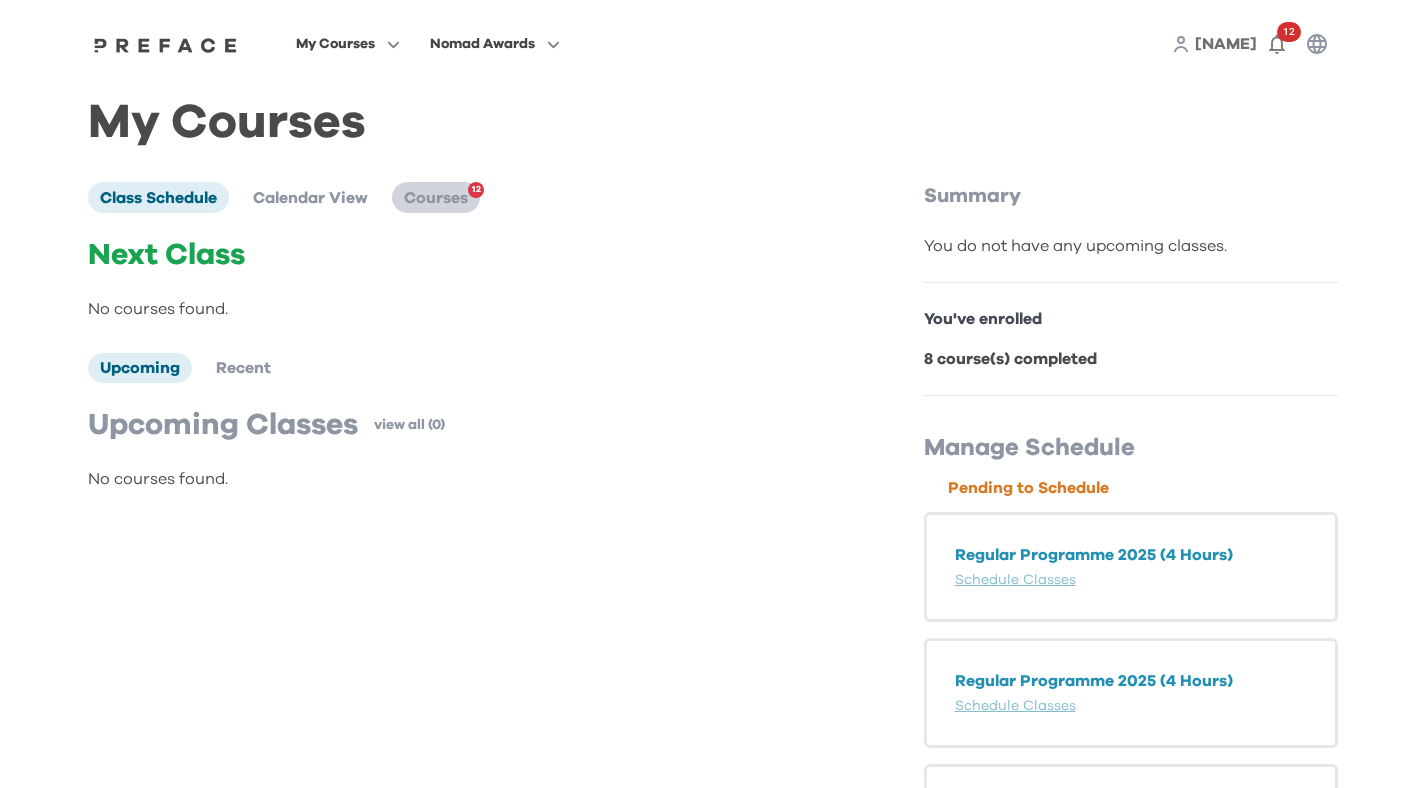 click on "Courses 12" at bounding box center (436, 197) 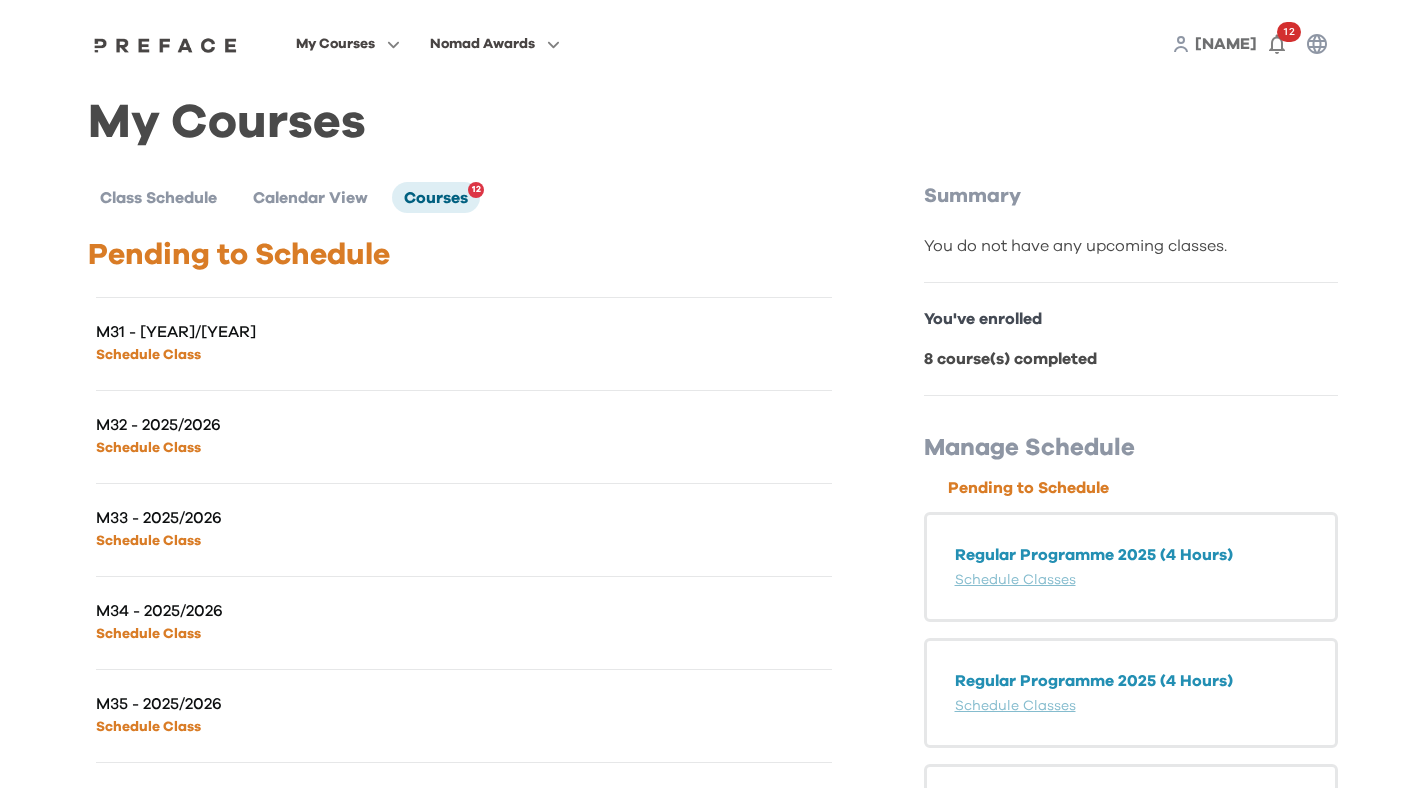 click on "M31 - 2025/2026" at bounding box center [280, 332] 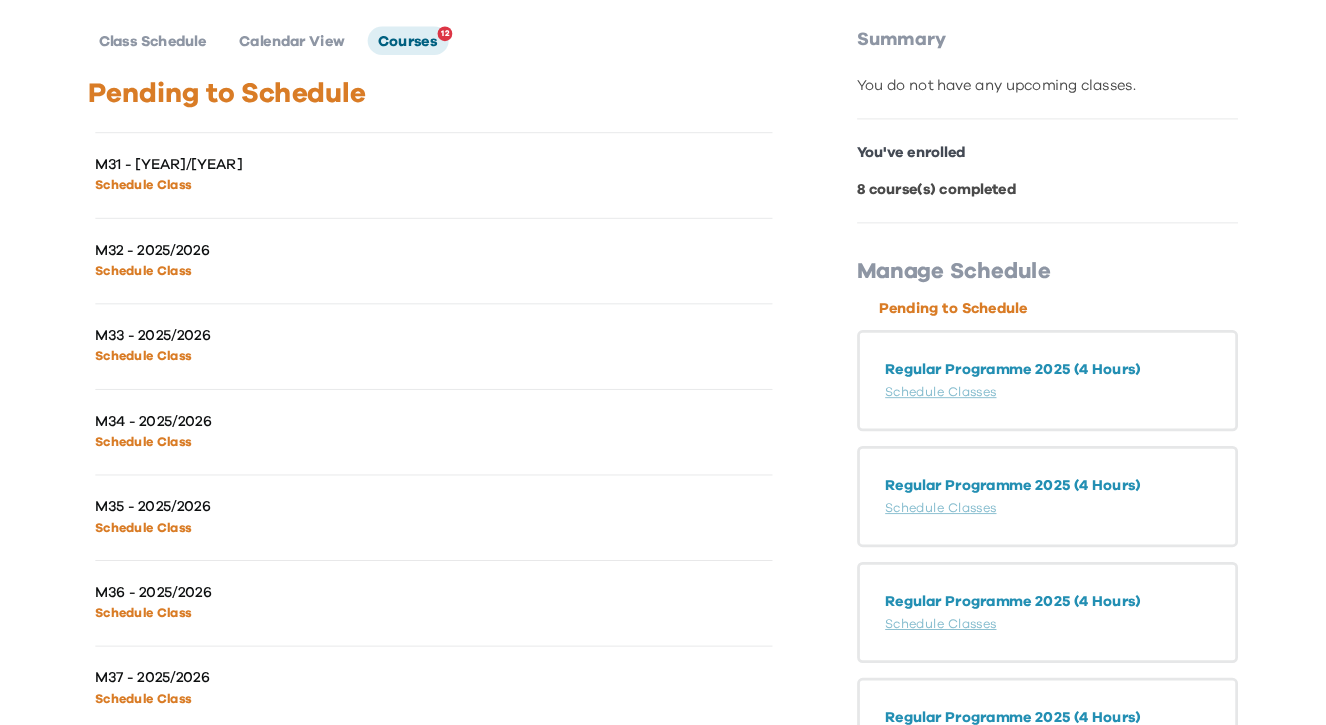 scroll, scrollTop: 154, scrollLeft: 0, axis: vertical 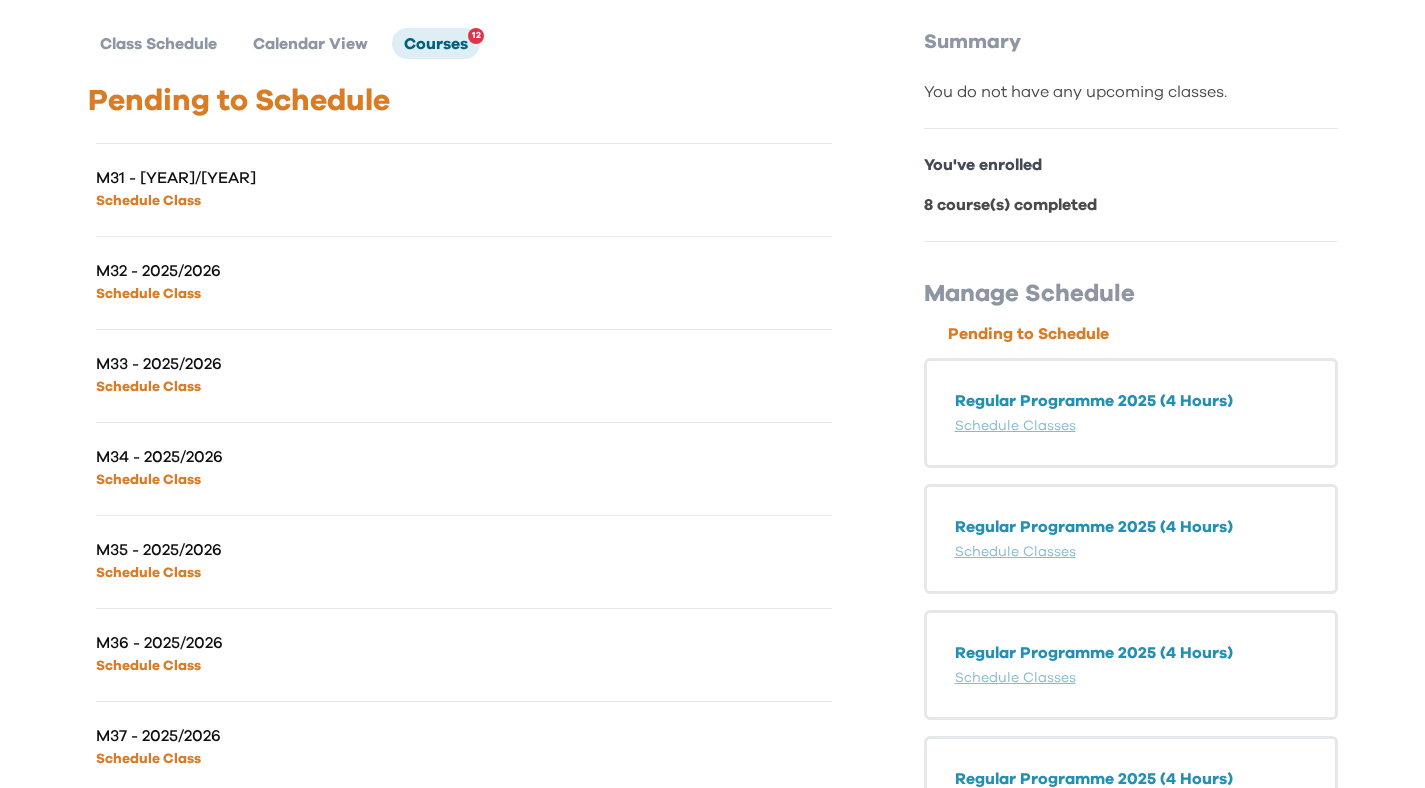 click on "Schedule Class" at bounding box center (148, 201) 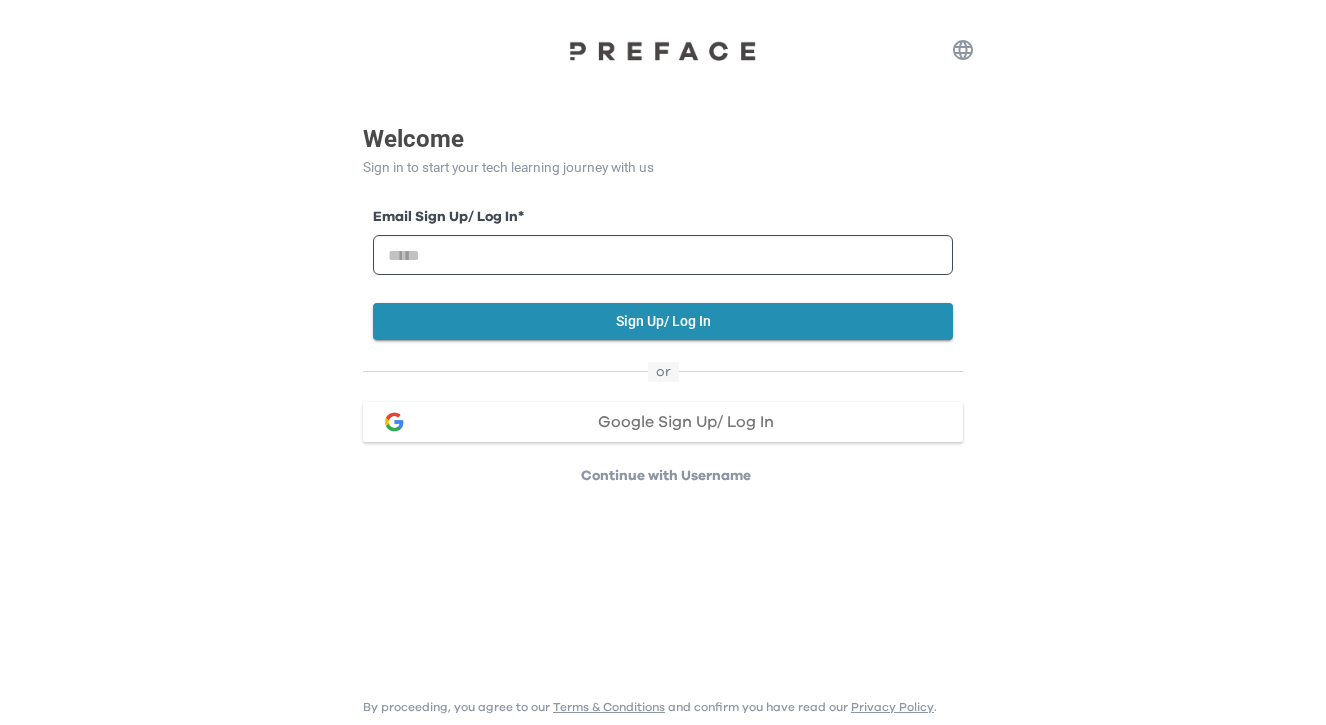 scroll, scrollTop: 0, scrollLeft: 0, axis: both 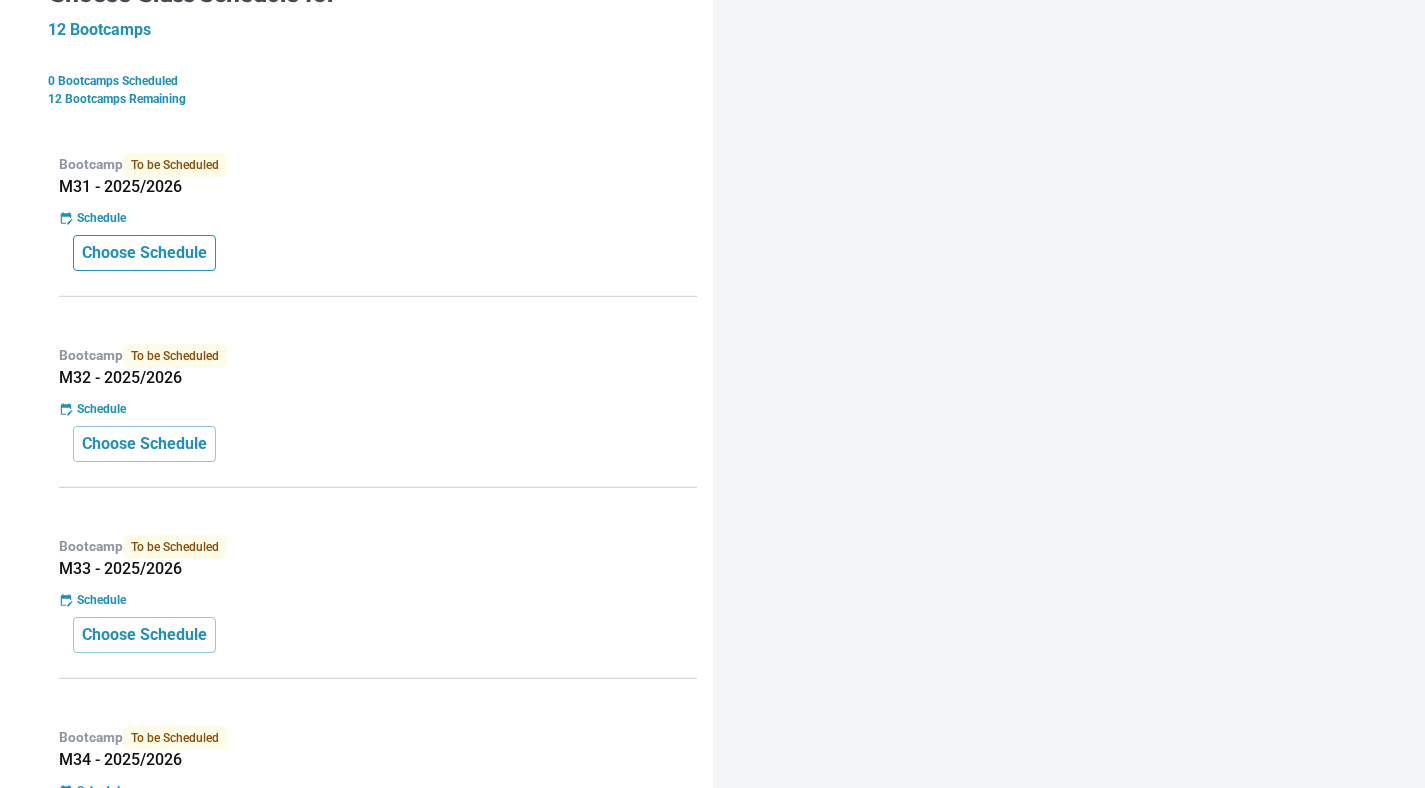 click on "Choose Schedule" at bounding box center [144, 253] 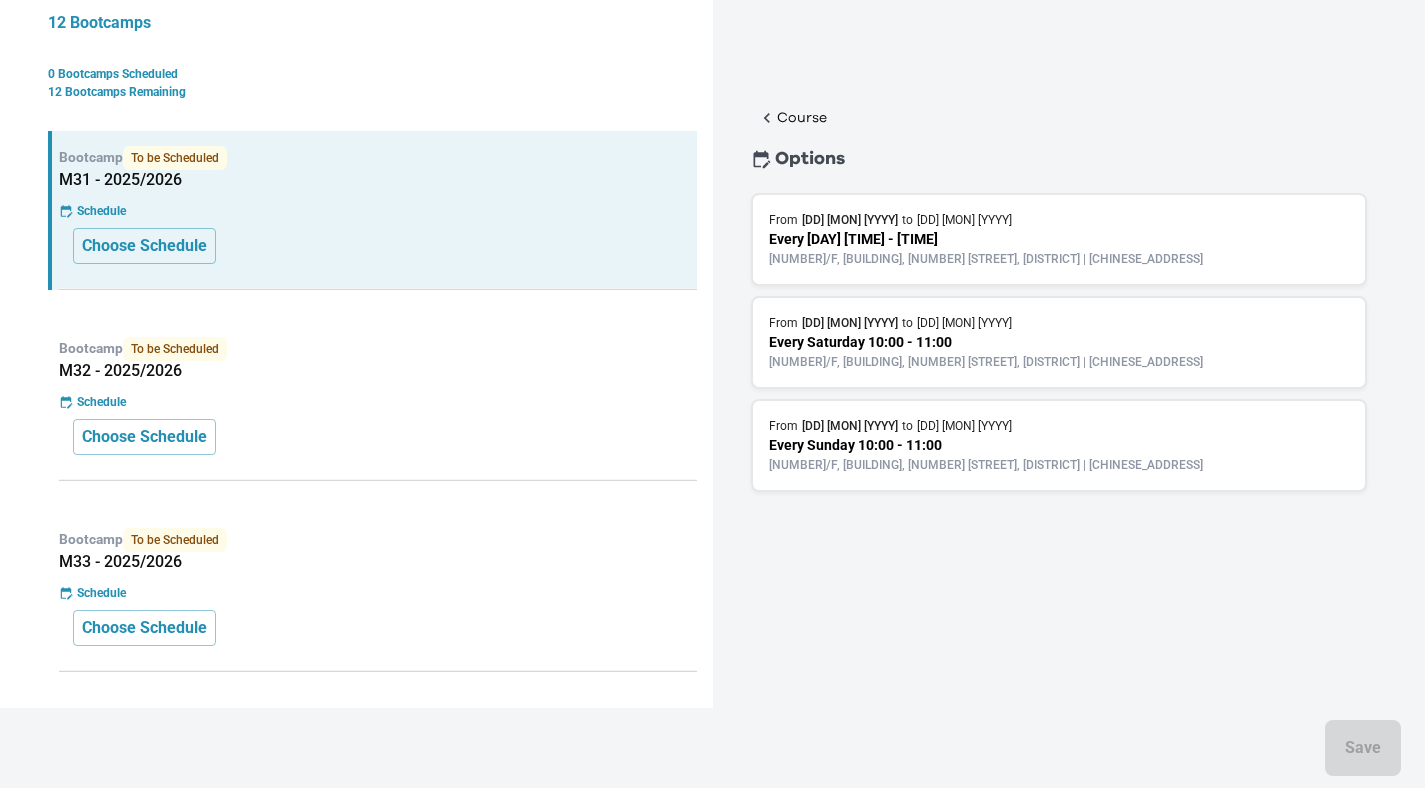 scroll, scrollTop: 398, scrollLeft: 0, axis: vertical 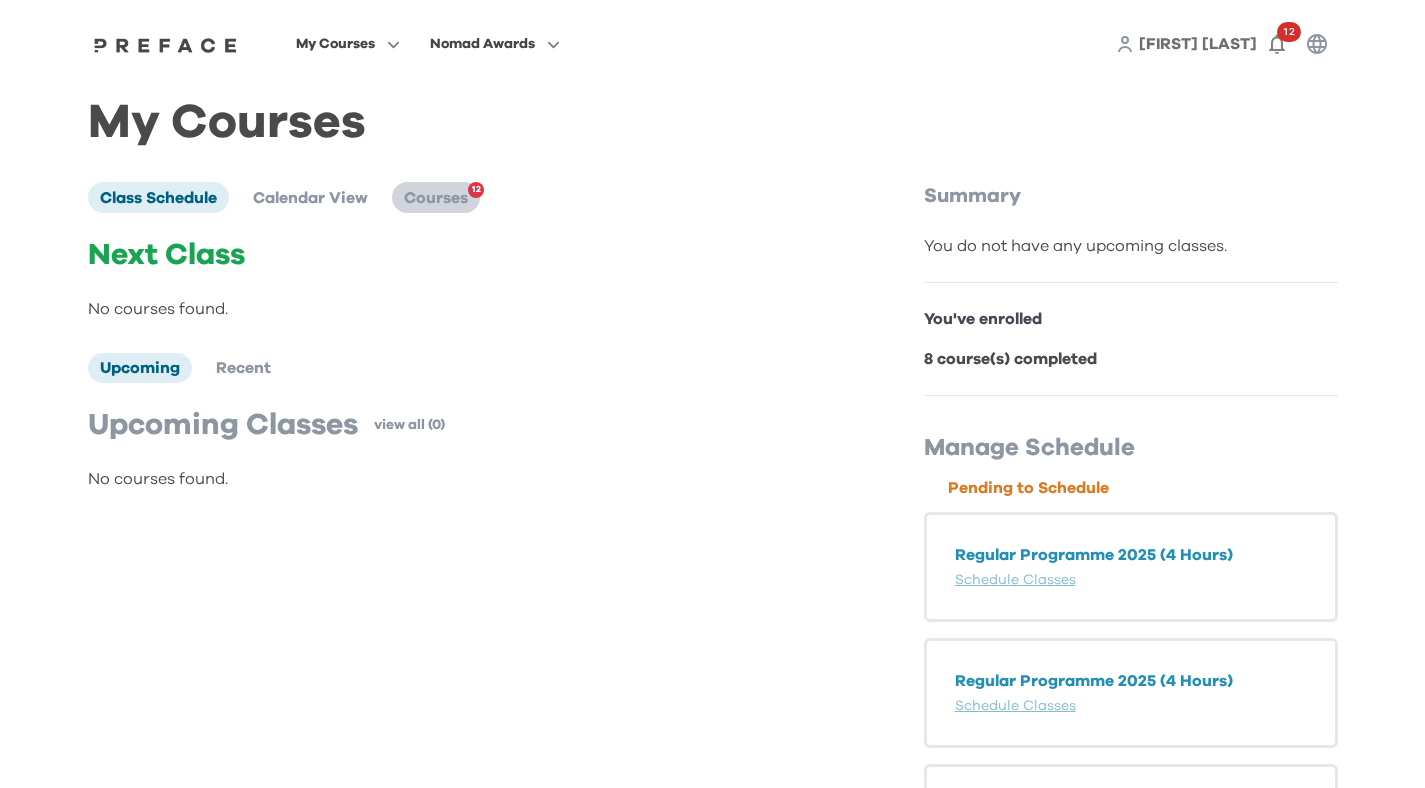click on "Courses" at bounding box center (436, 198) 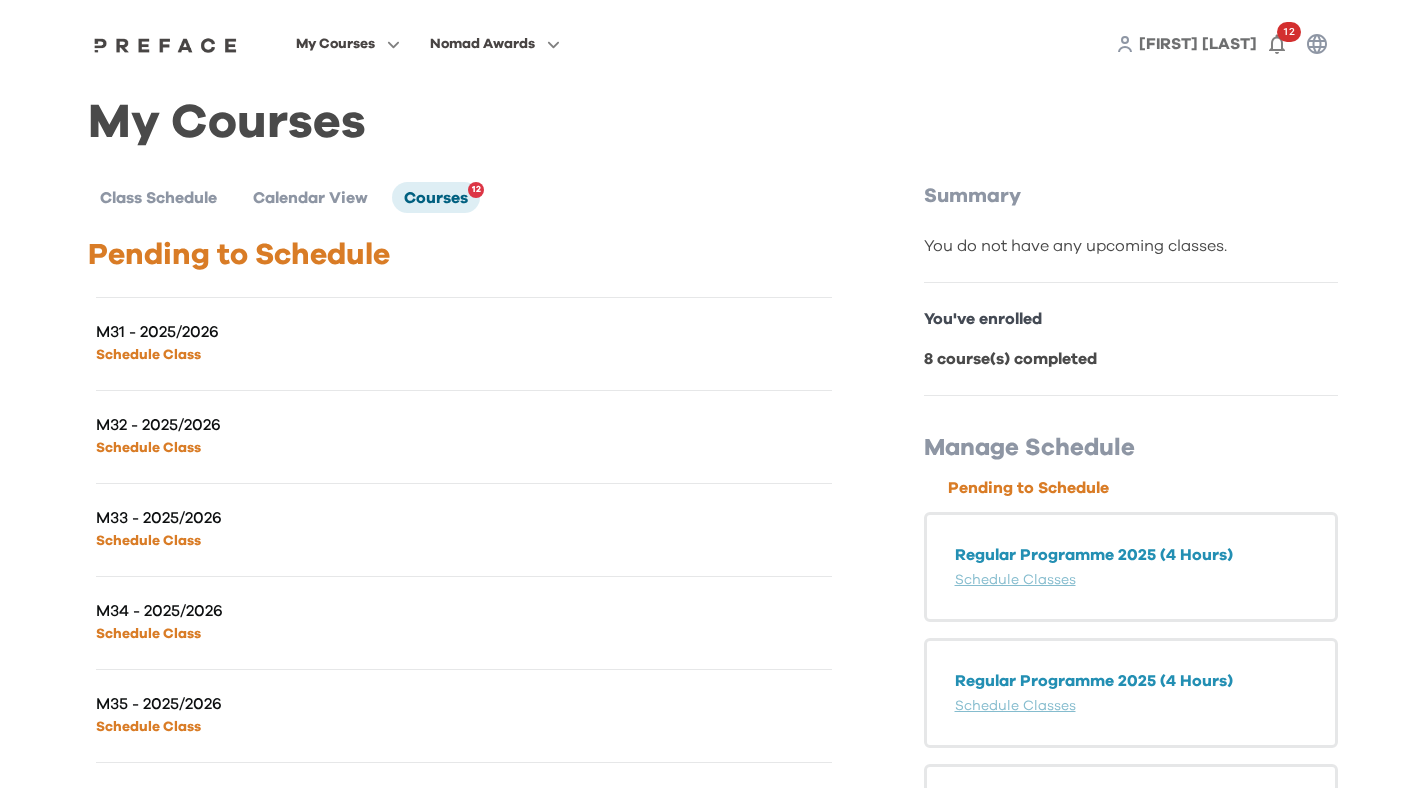 click on "Schedule Class" at bounding box center [148, 355] 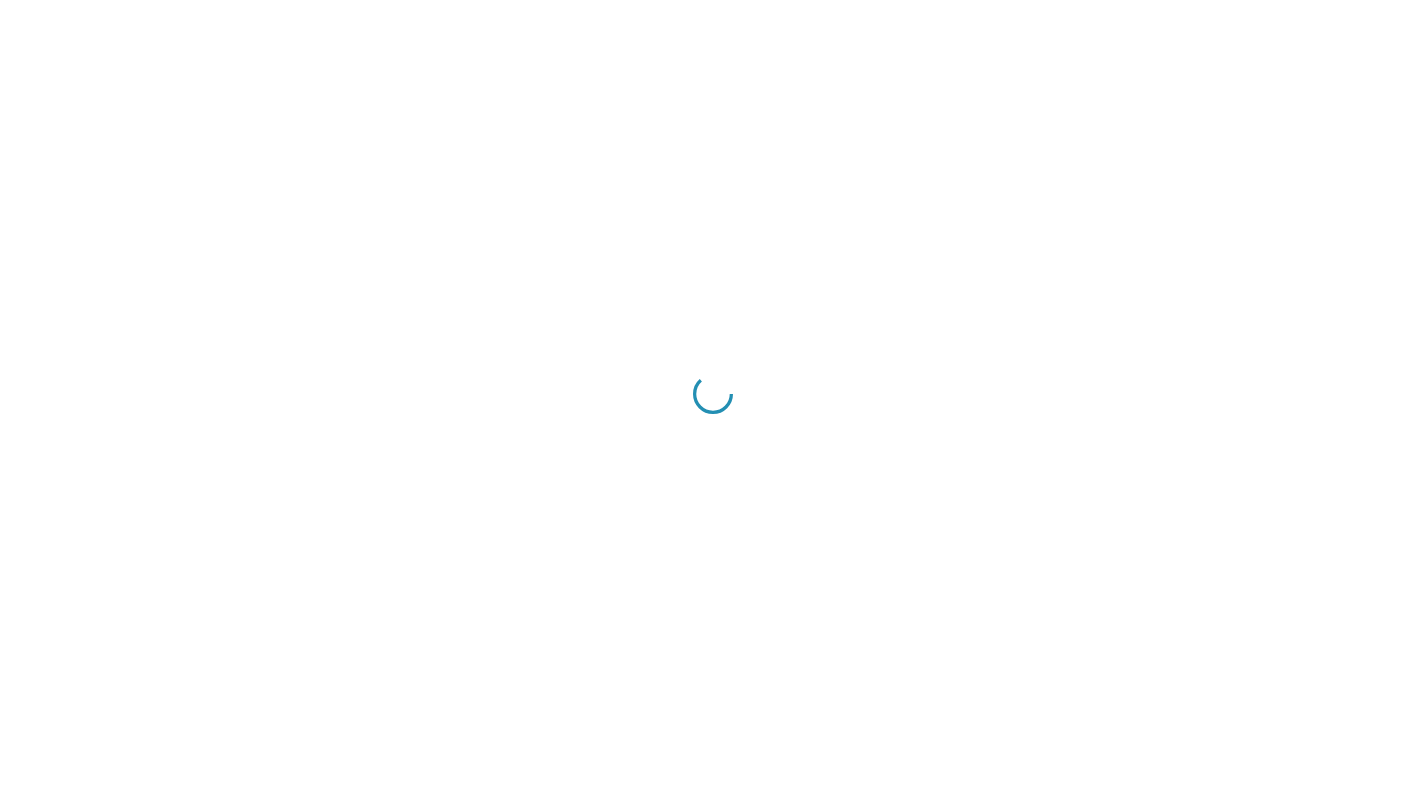 scroll, scrollTop: 0, scrollLeft: 0, axis: both 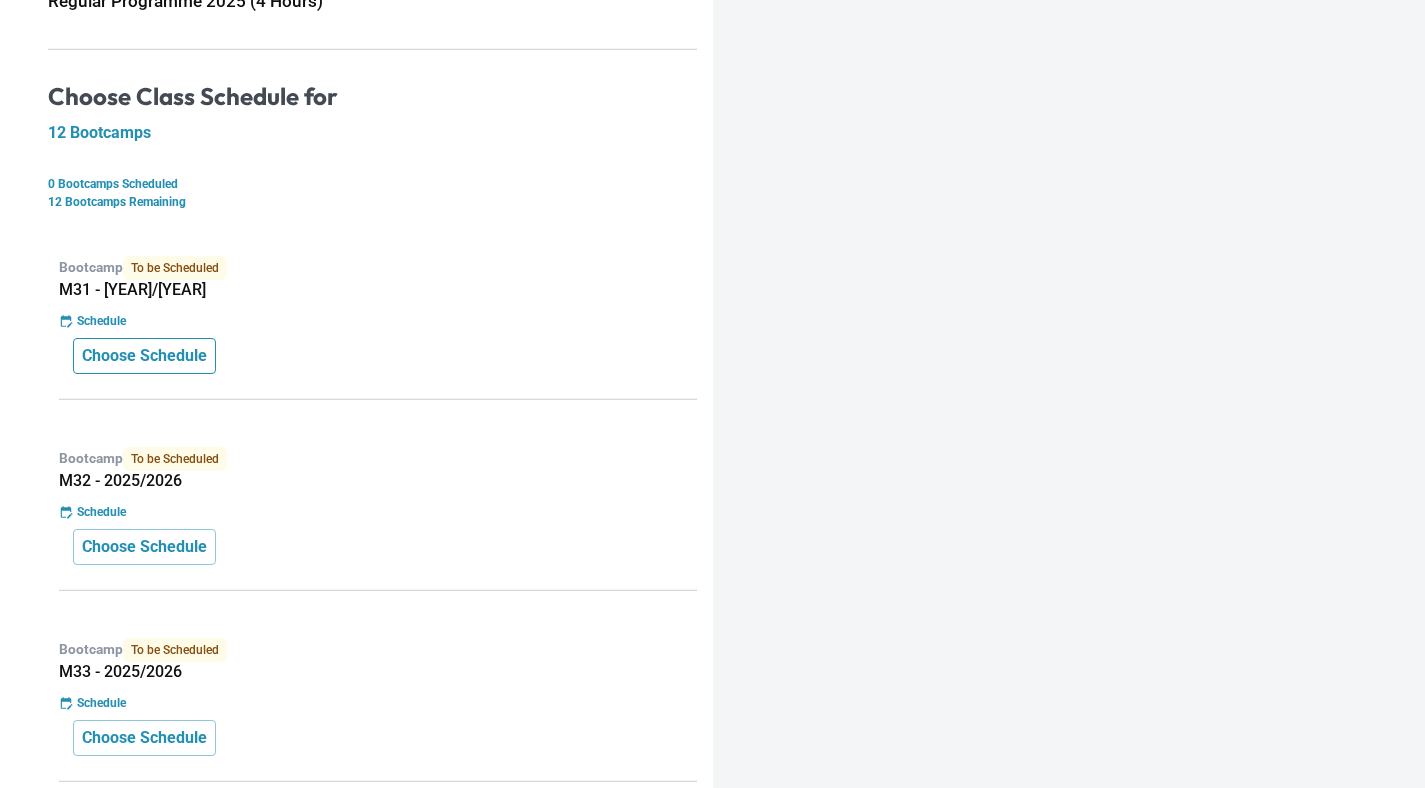 click on "Choose Schedule" at bounding box center (144, 356) 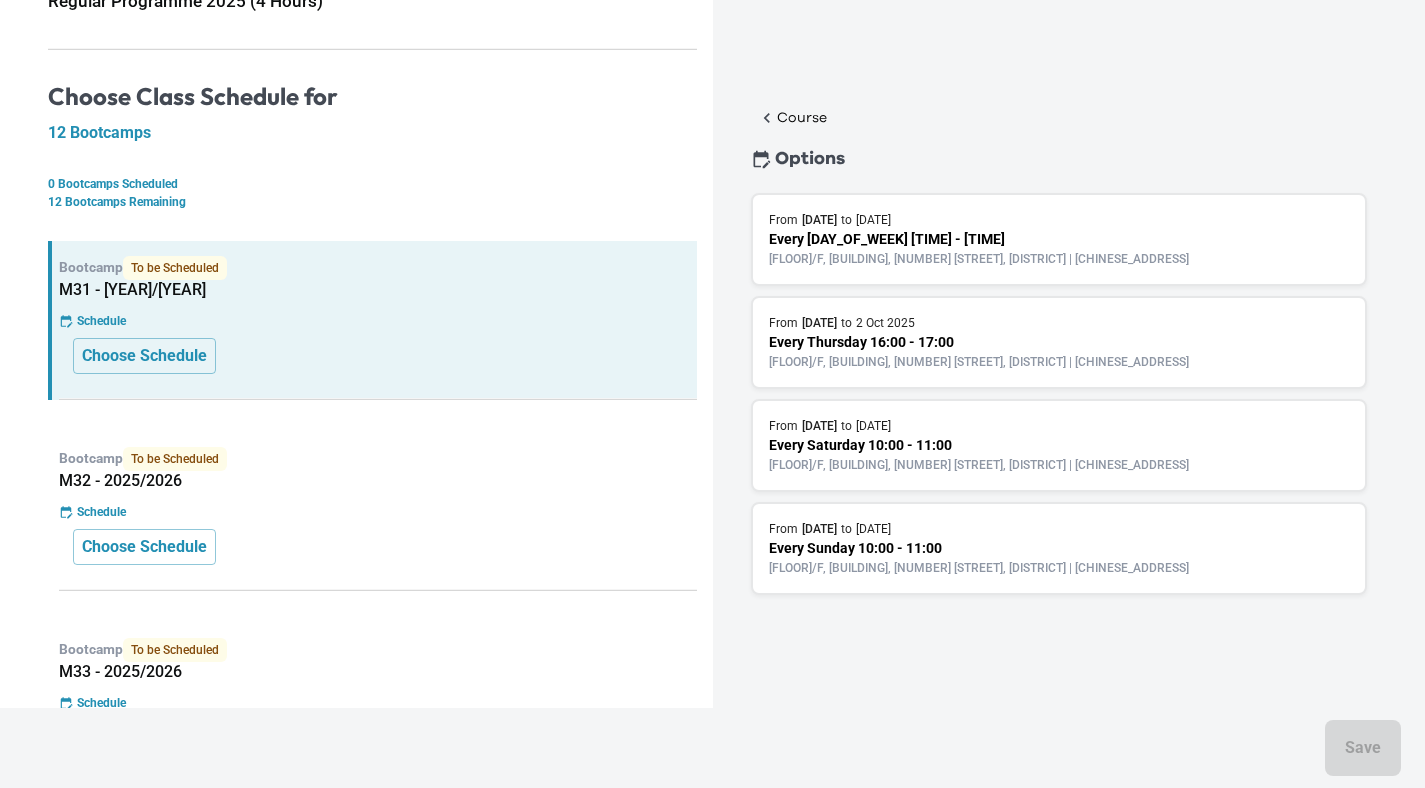 click on "Every Thursday 16:00 - 17:00" at bounding box center (1059, 342) 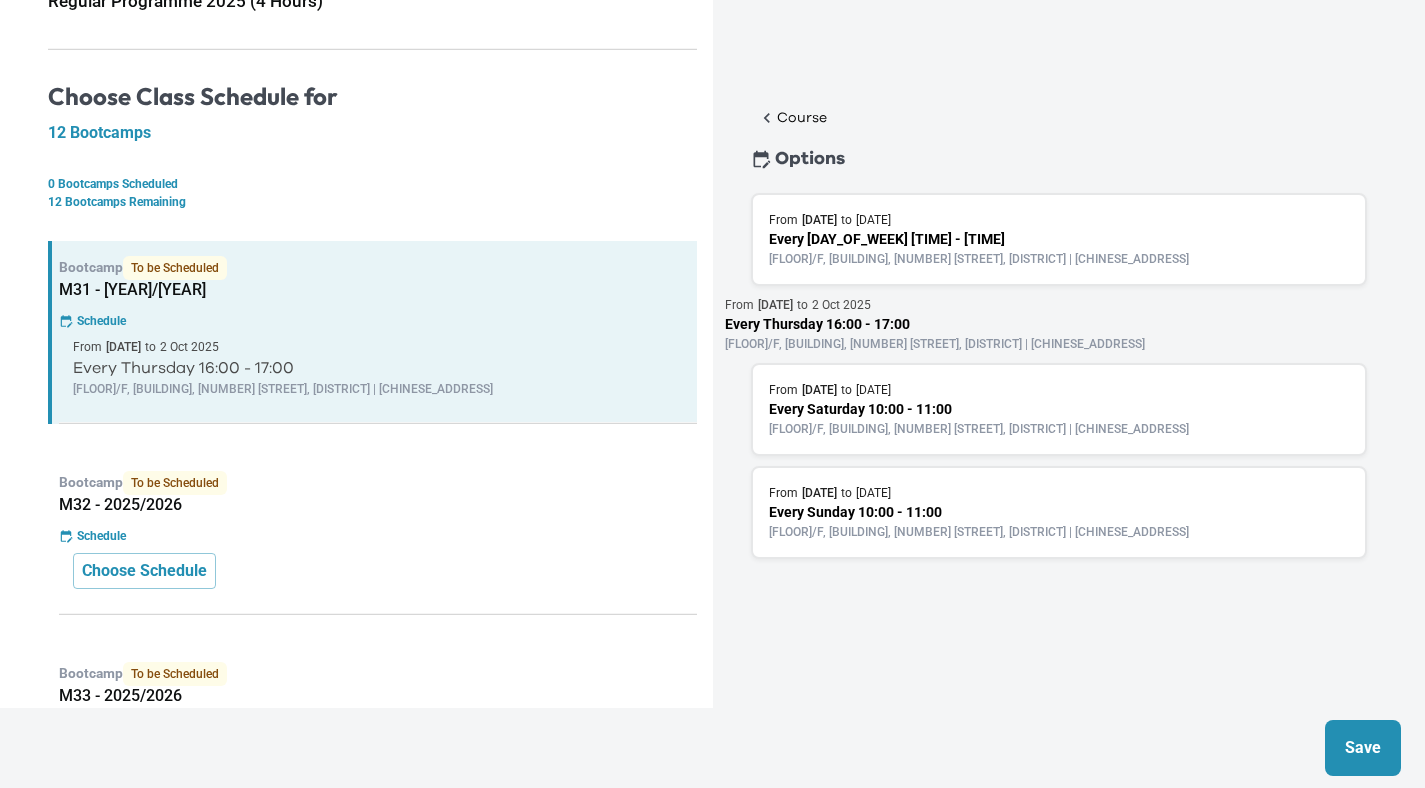 click on "Save" at bounding box center (1363, 748) 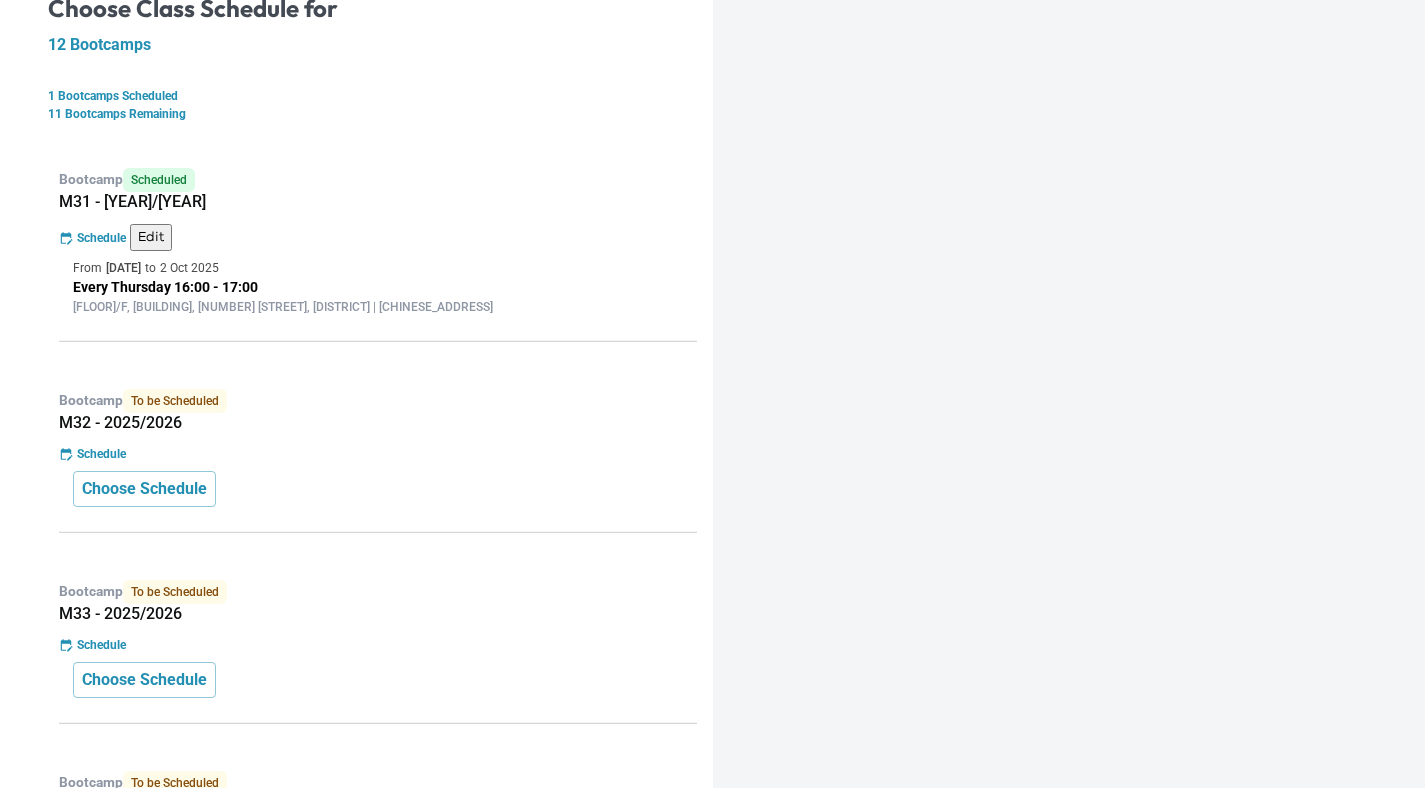 scroll, scrollTop: 405, scrollLeft: 0, axis: vertical 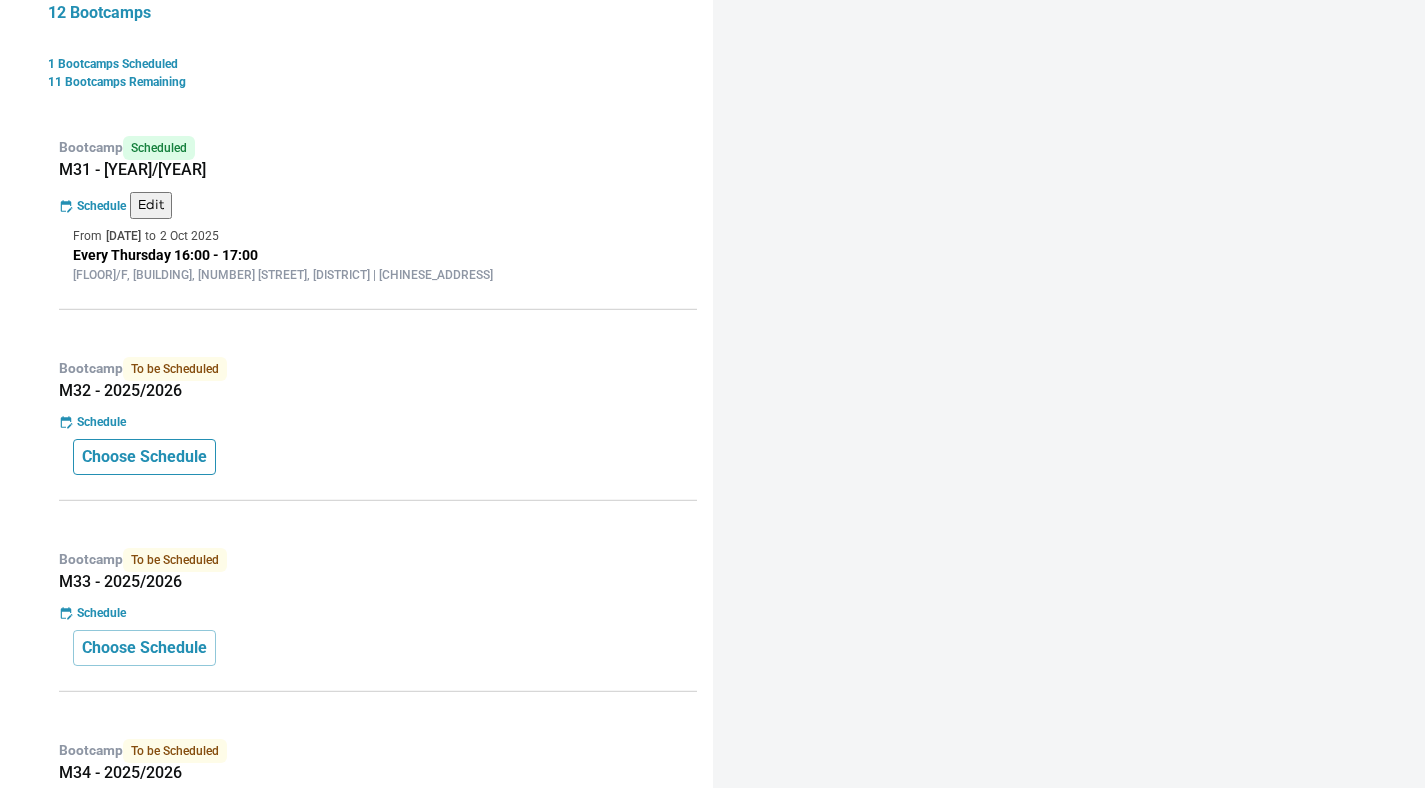 click on "Choose Schedule" at bounding box center [144, 457] 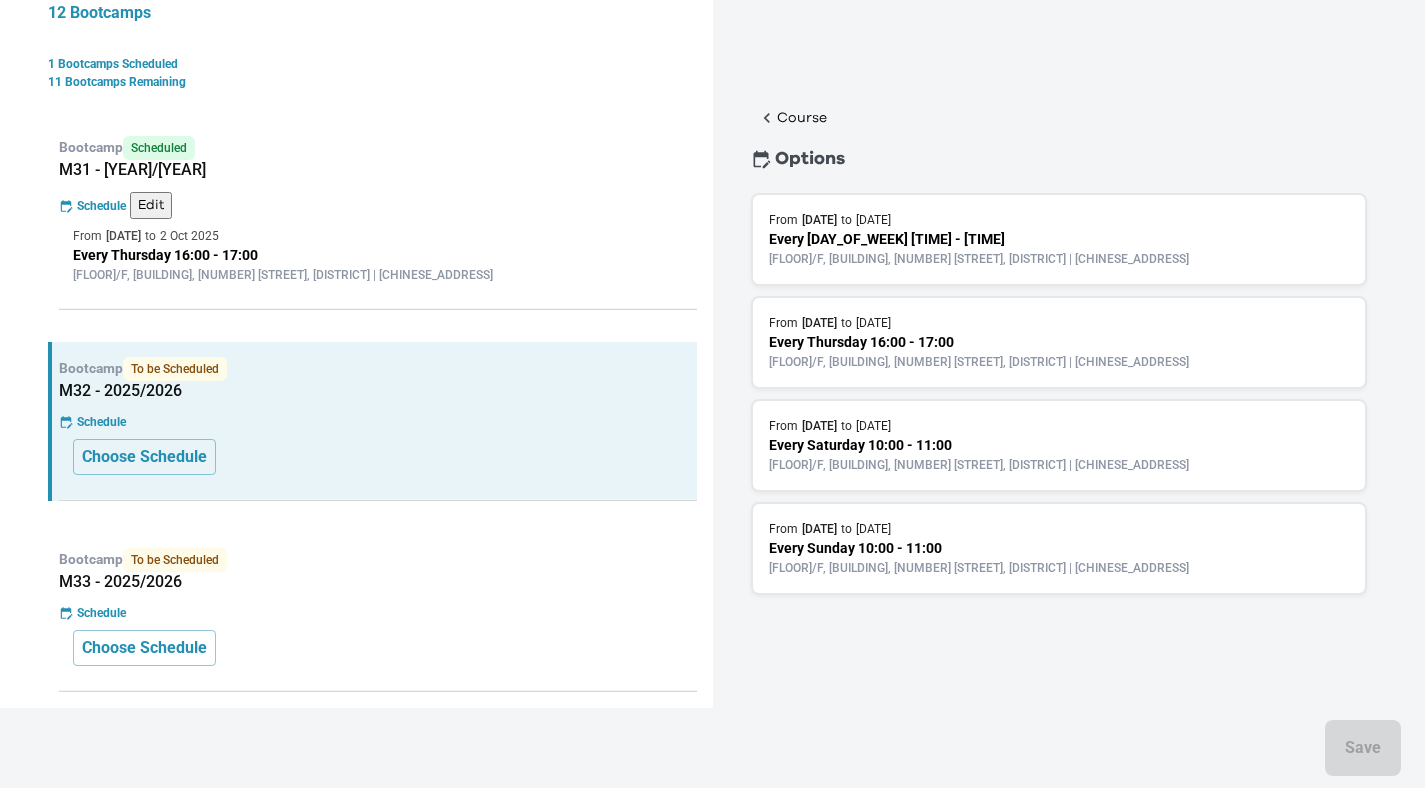 click on "[NUMBER]/F, [BUILDING], [NUMBER] [STREET], [DISTRICT] | [DISTRICT][BUILDING][NUMBER][NUMBER]" at bounding box center [1059, 362] 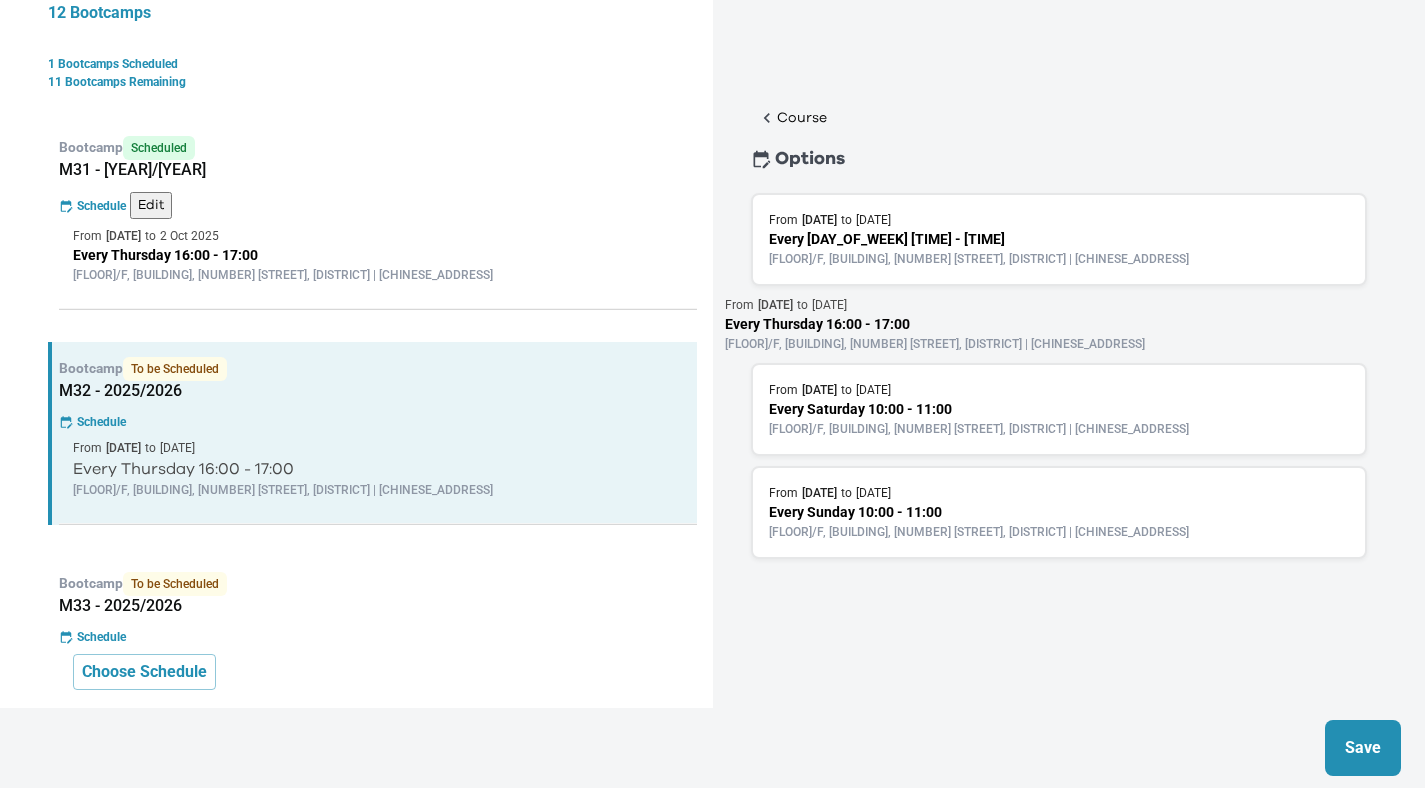 click on "Save" at bounding box center (1363, 748) 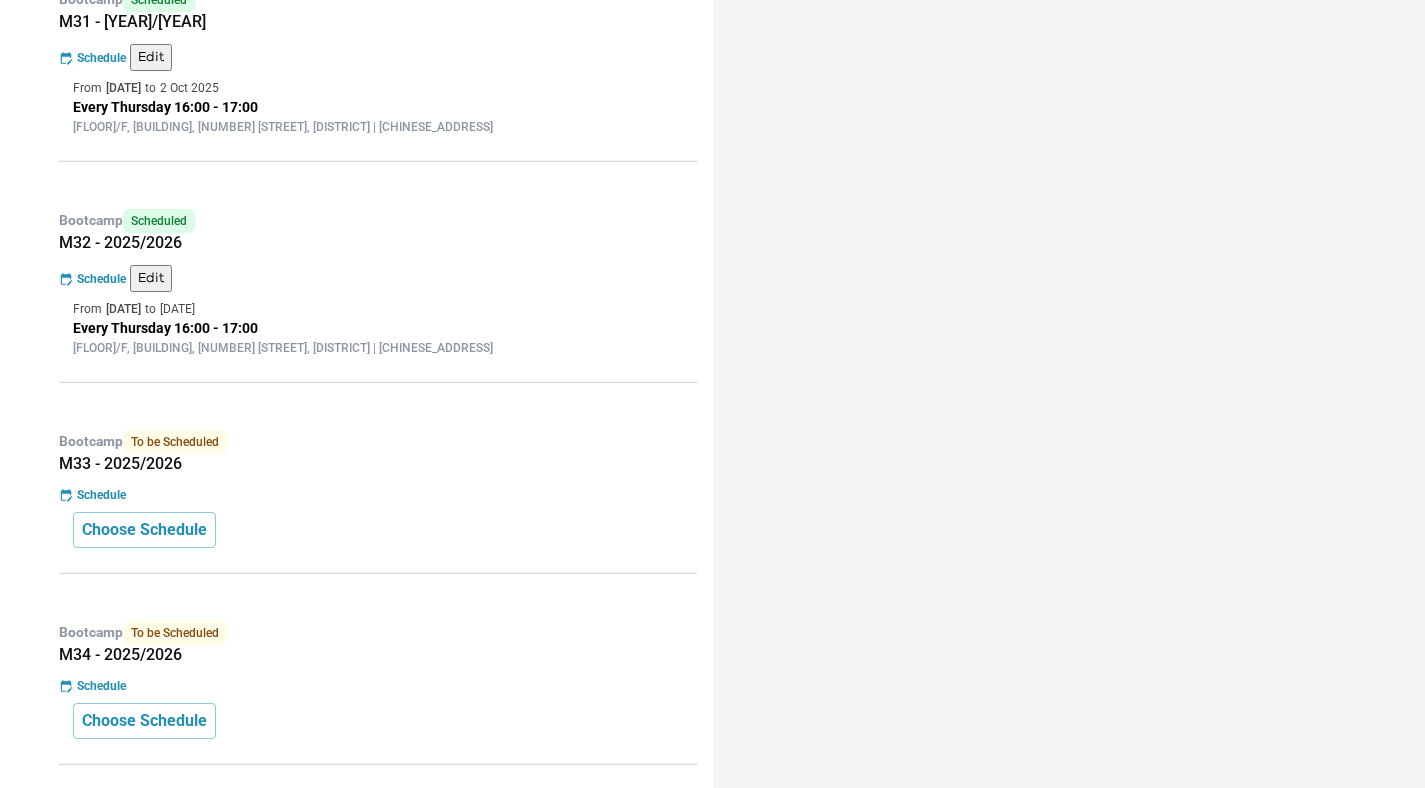 scroll, scrollTop: 555, scrollLeft: 0, axis: vertical 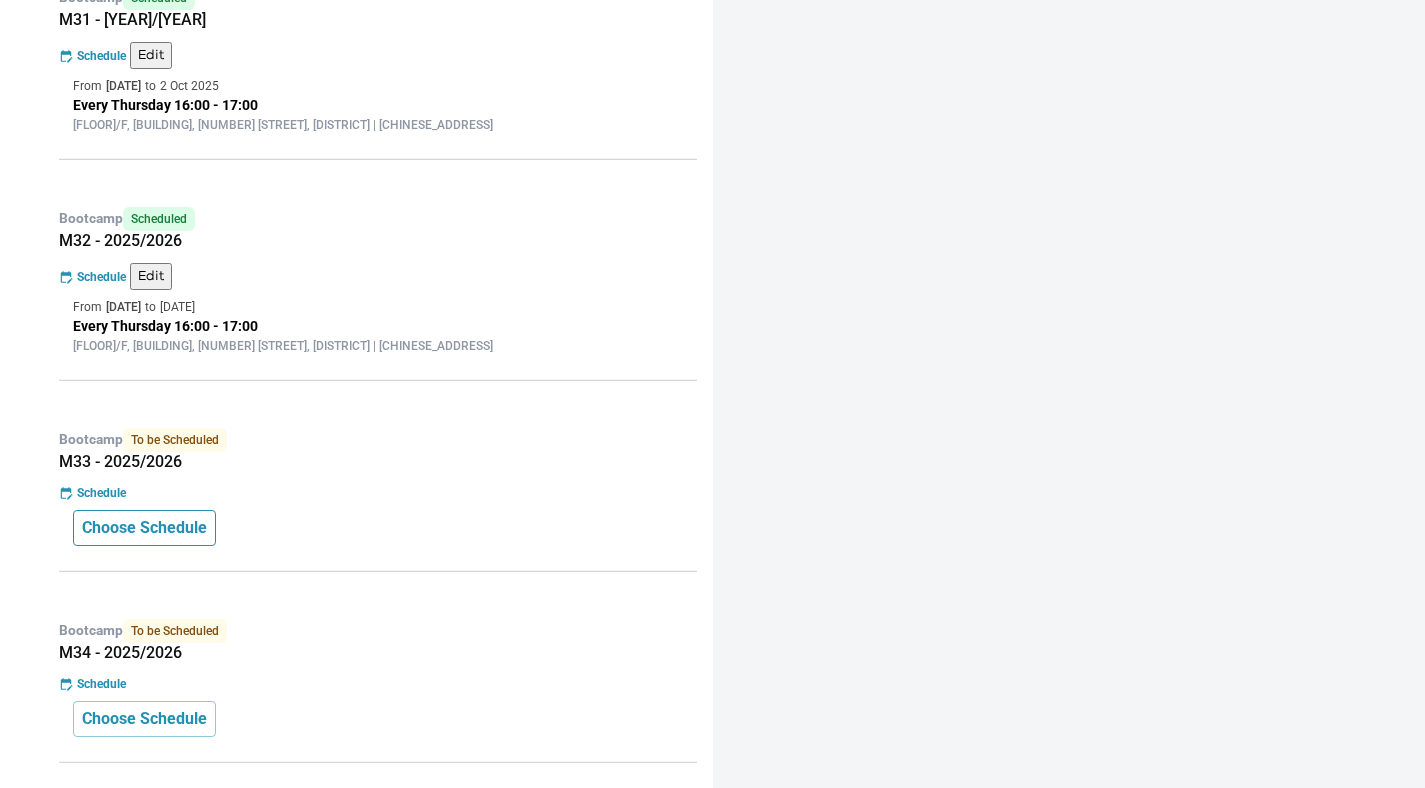 click on "Choose Schedule" at bounding box center [144, 528] 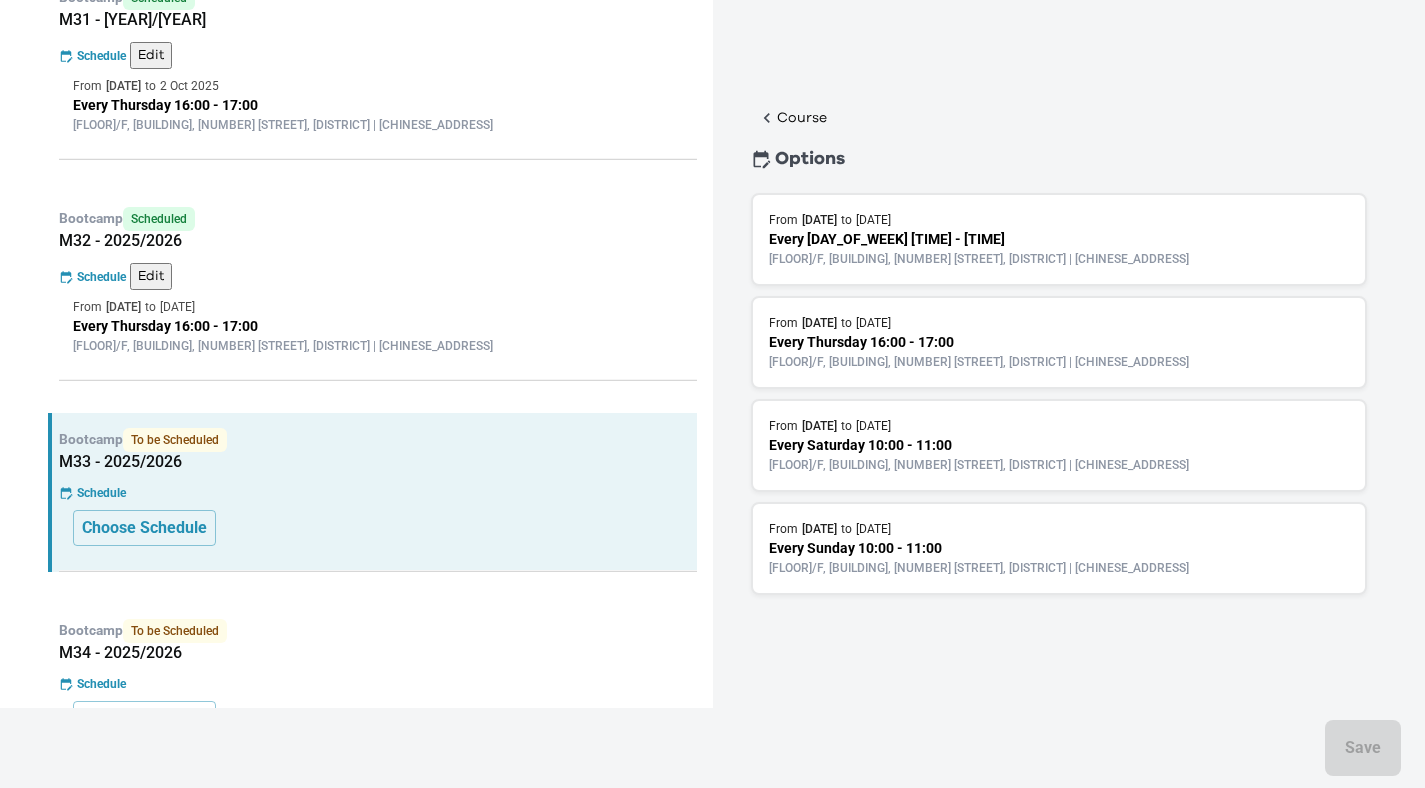 click on "Every Thursday 16:00 - 17:00" at bounding box center [1059, 342] 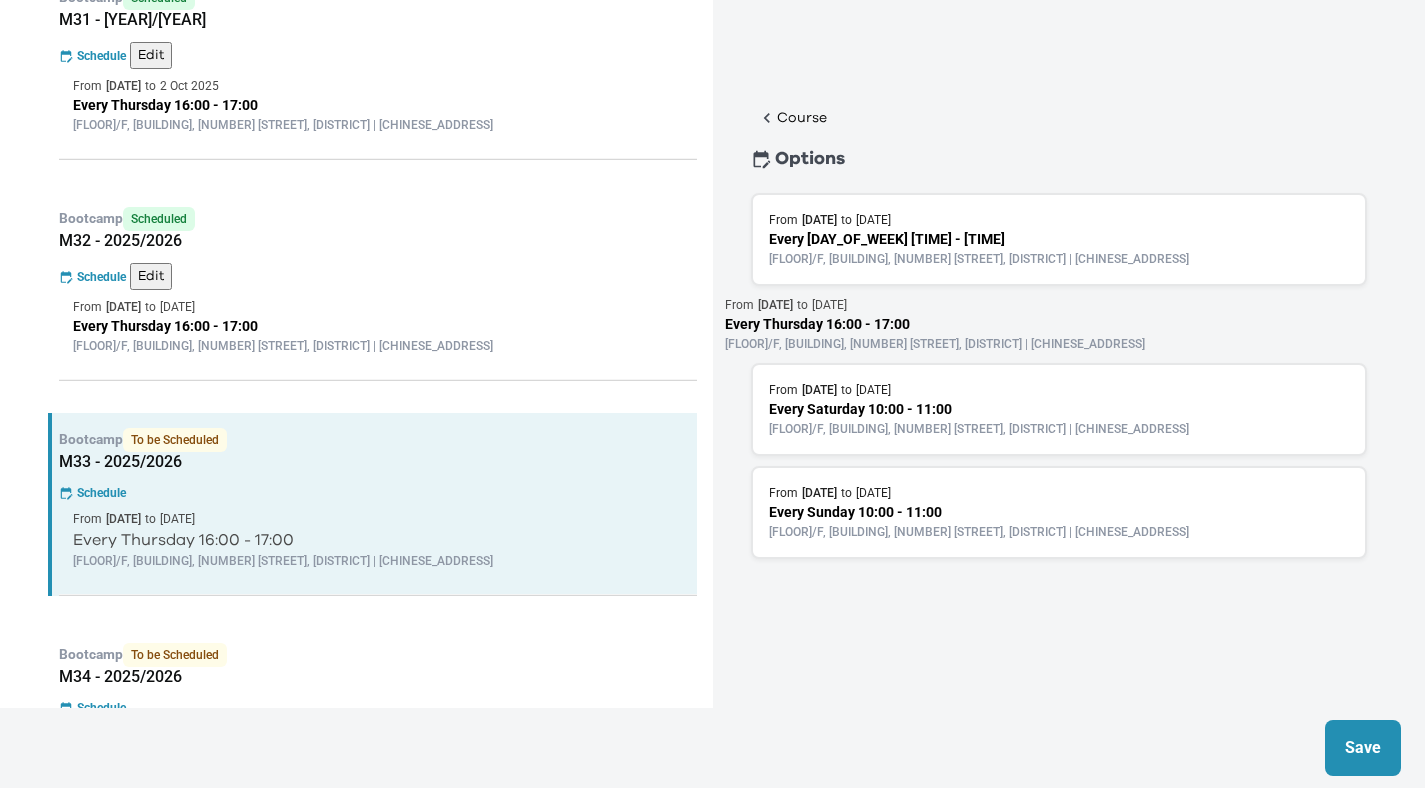 click on "Save" at bounding box center (1363, 748) 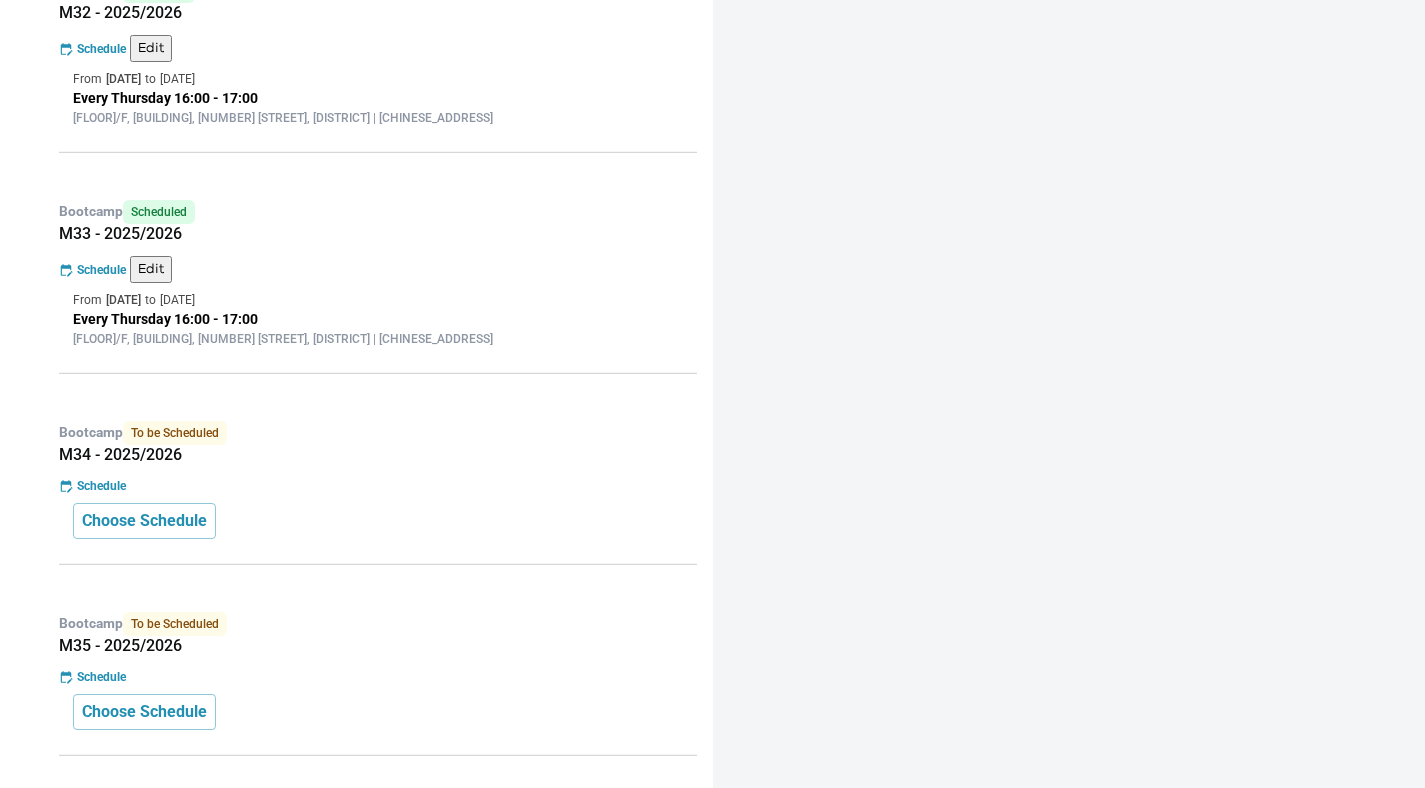 scroll, scrollTop: 818, scrollLeft: 0, axis: vertical 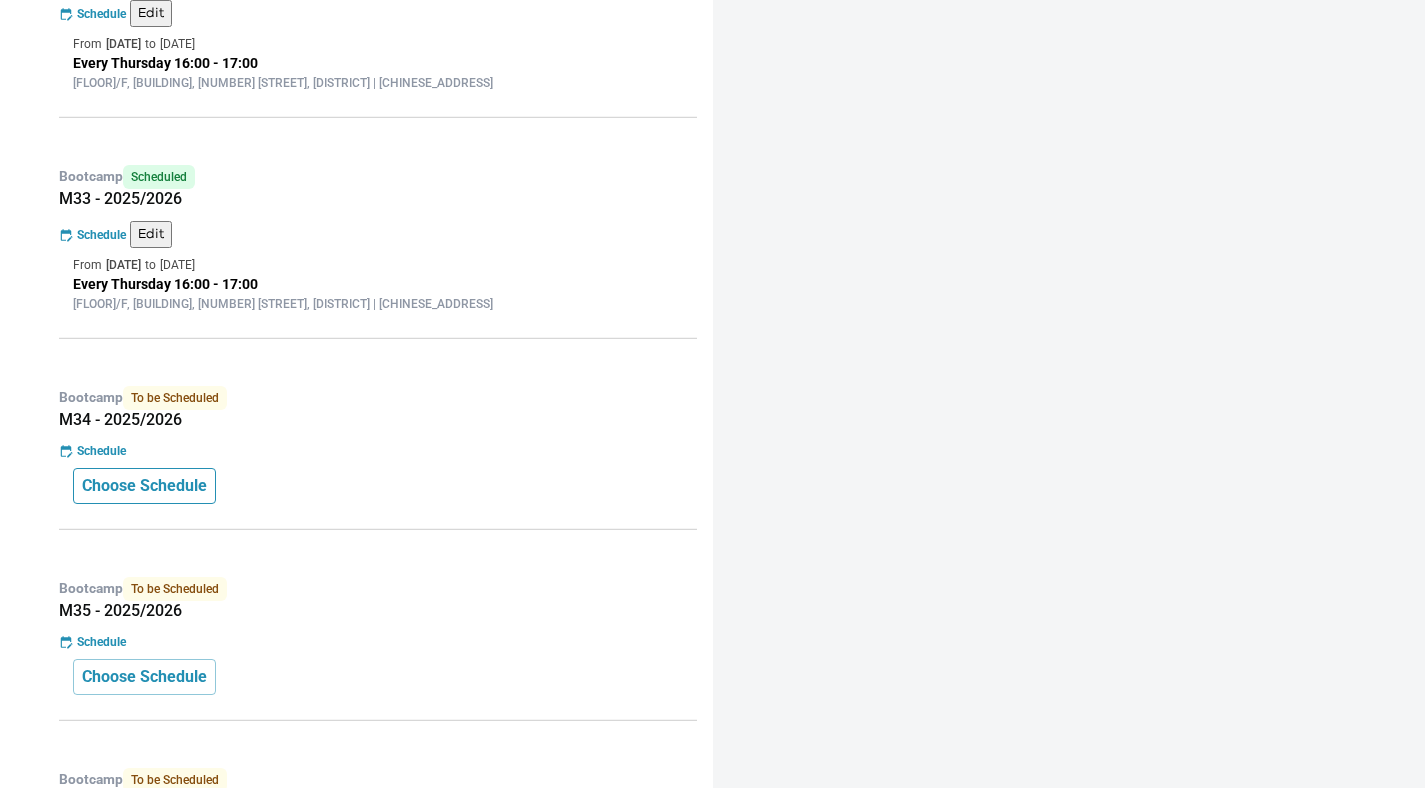 click on "Choose Schedule" at bounding box center (144, 486) 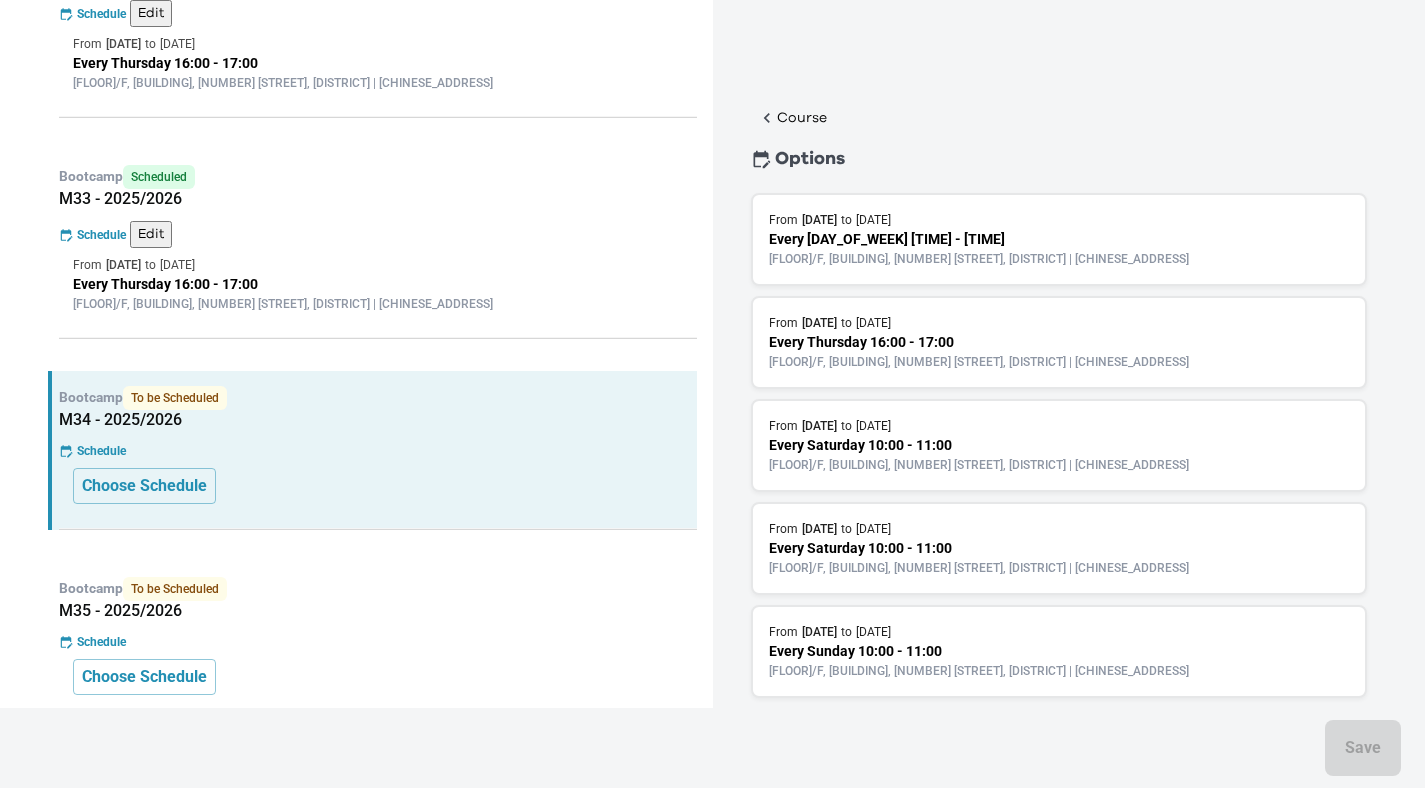 click on "19/F, Cityplaza Three, 14 Taikoo Wan Road, Taikoo | 太古城中心第3期19樓" at bounding box center [1059, 362] 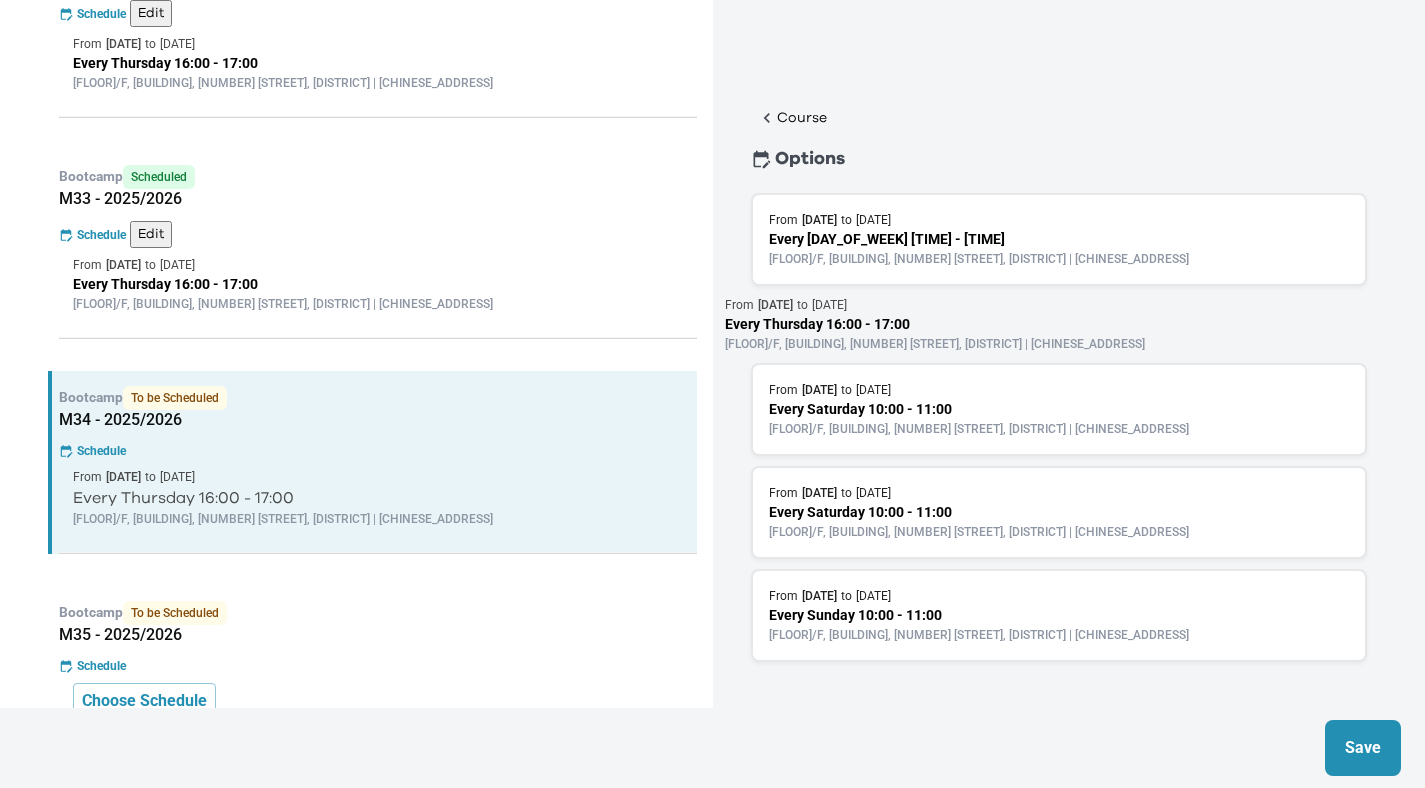 click on "Save" at bounding box center [1363, 748] 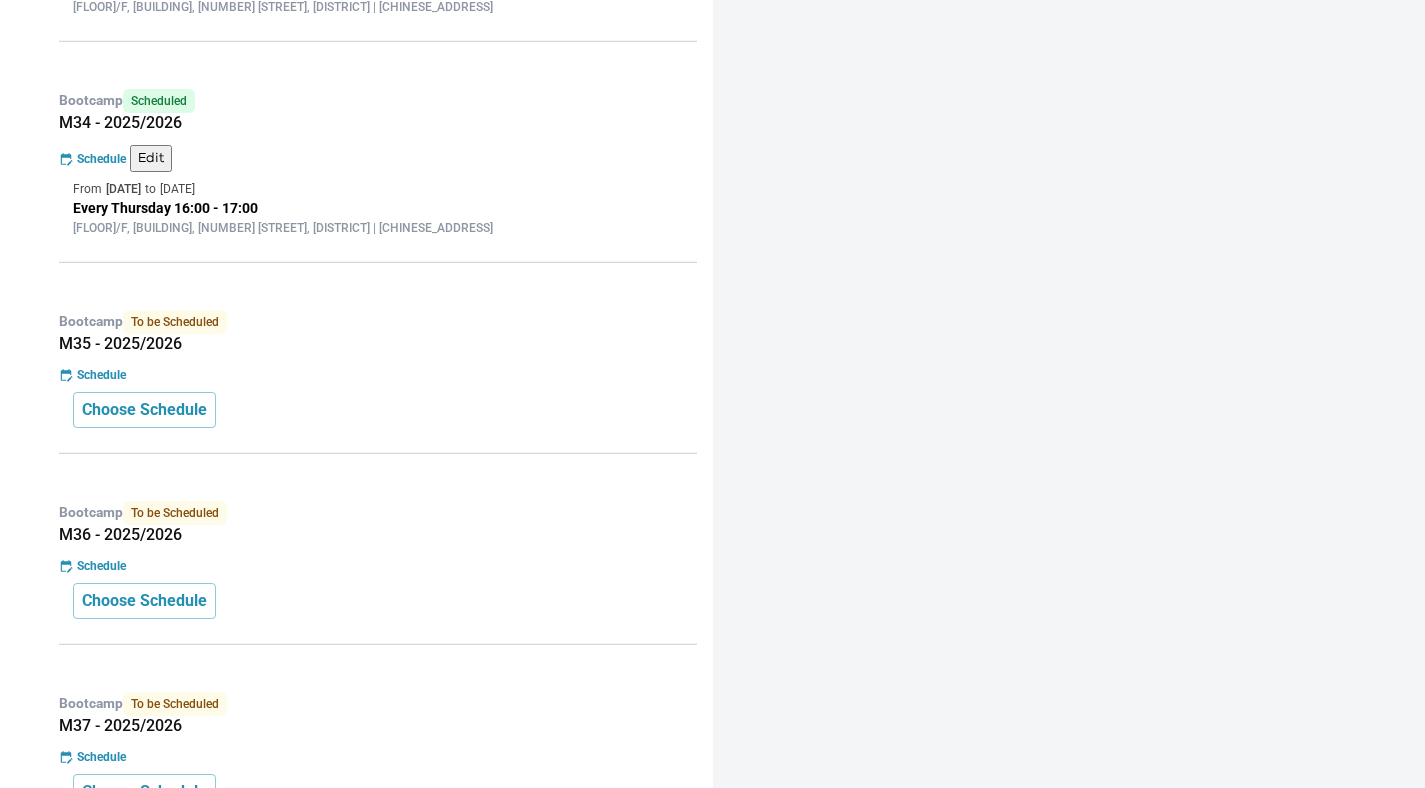 scroll, scrollTop: 1304, scrollLeft: 0, axis: vertical 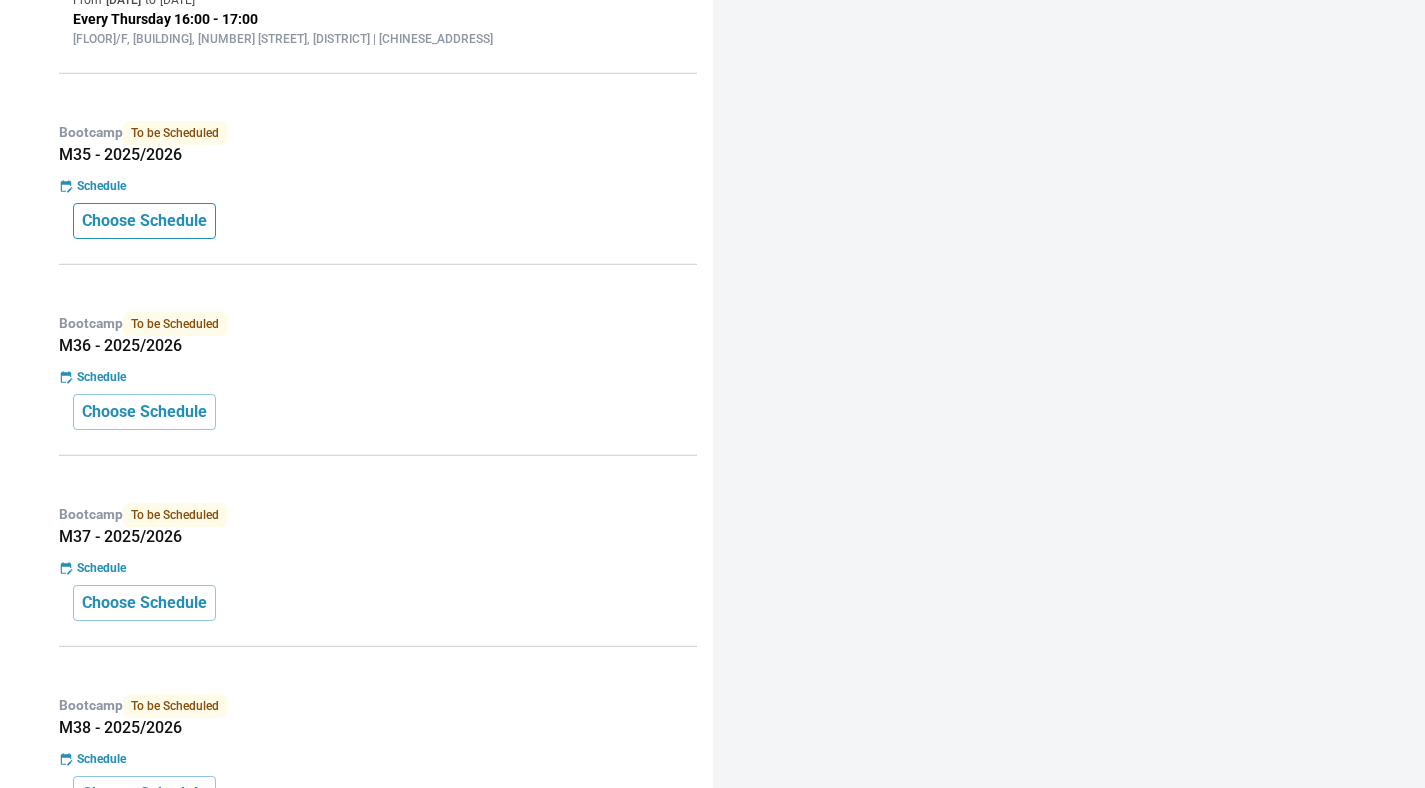 click on "Choose Schedule" at bounding box center (144, 221) 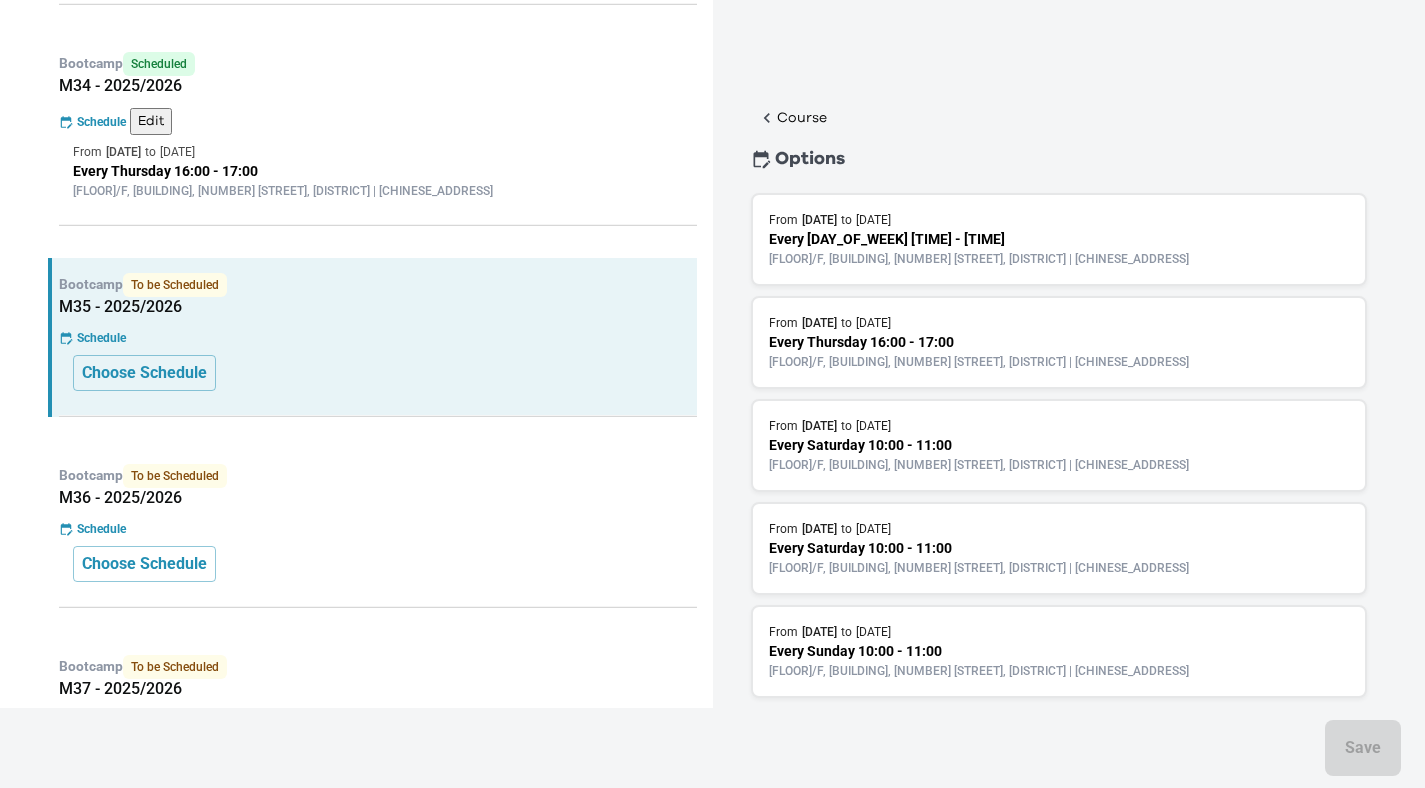 scroll, scrollTop: 1149, scrollLeft: 0, axis: vertical 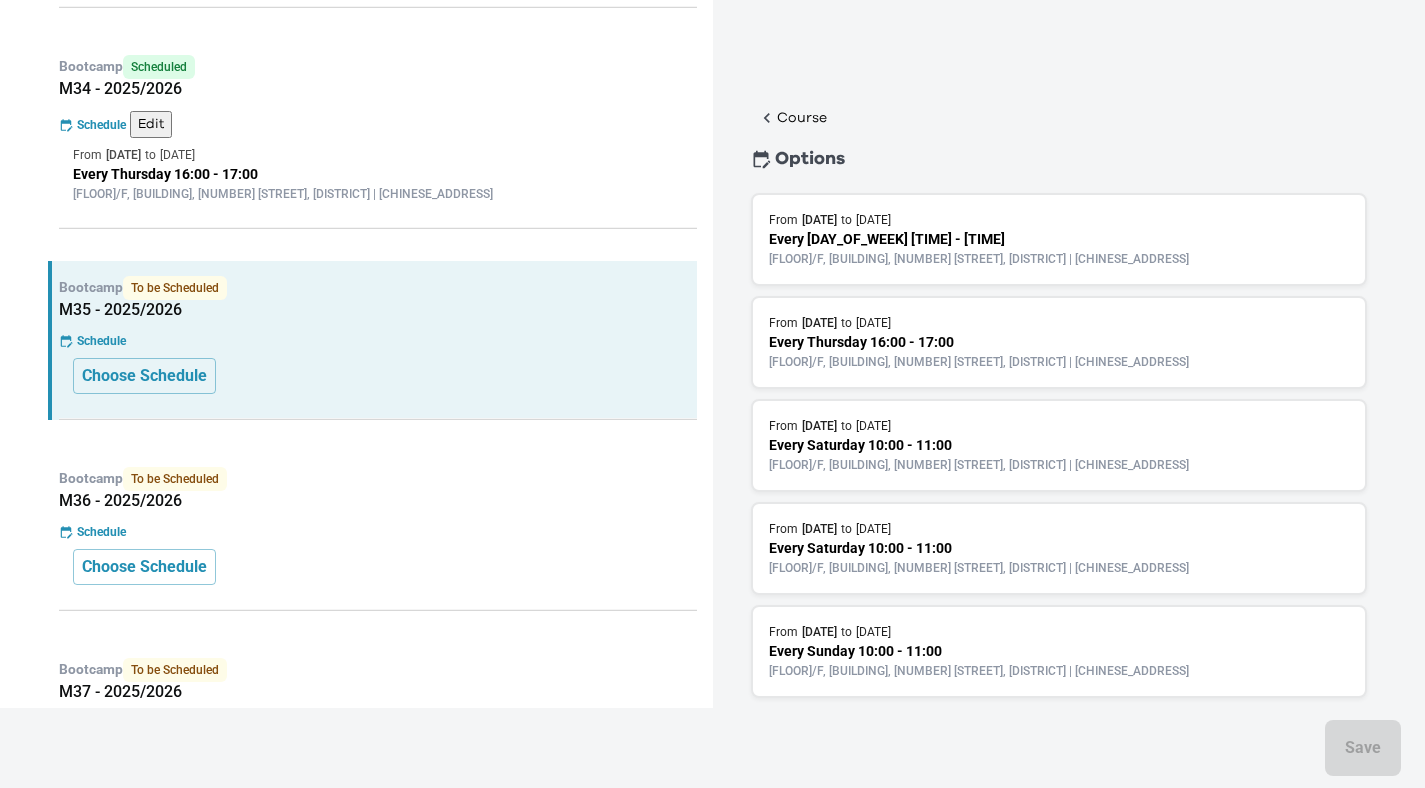 click on "[AGE]/[GENDER], [BUILDING], [NUMBER] [STREET], [DISTRICT] | [DISTRICT] [BUILDING] [FLOOR]" at bounding box center [1059, 362] 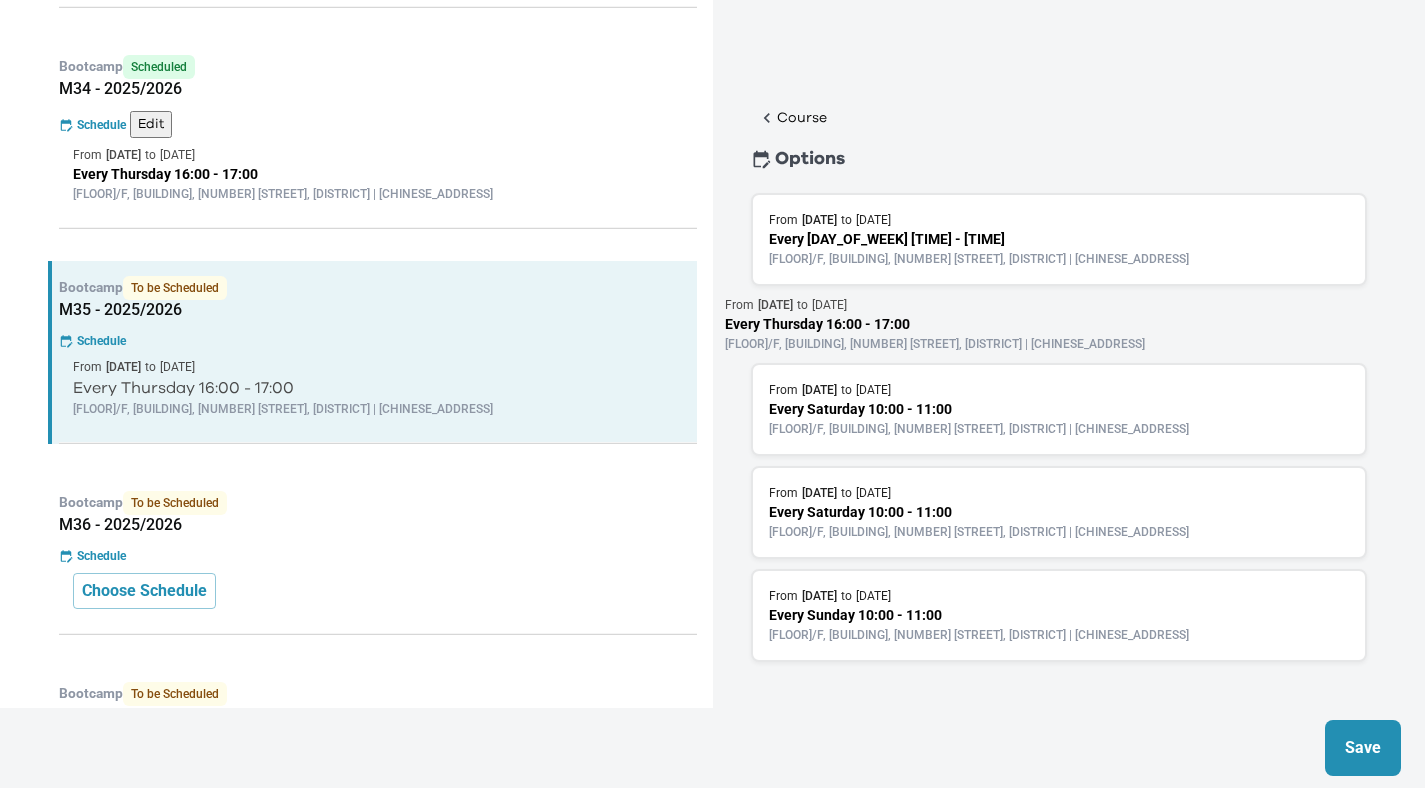 click on "Save" at bounding box center [1363, 748] 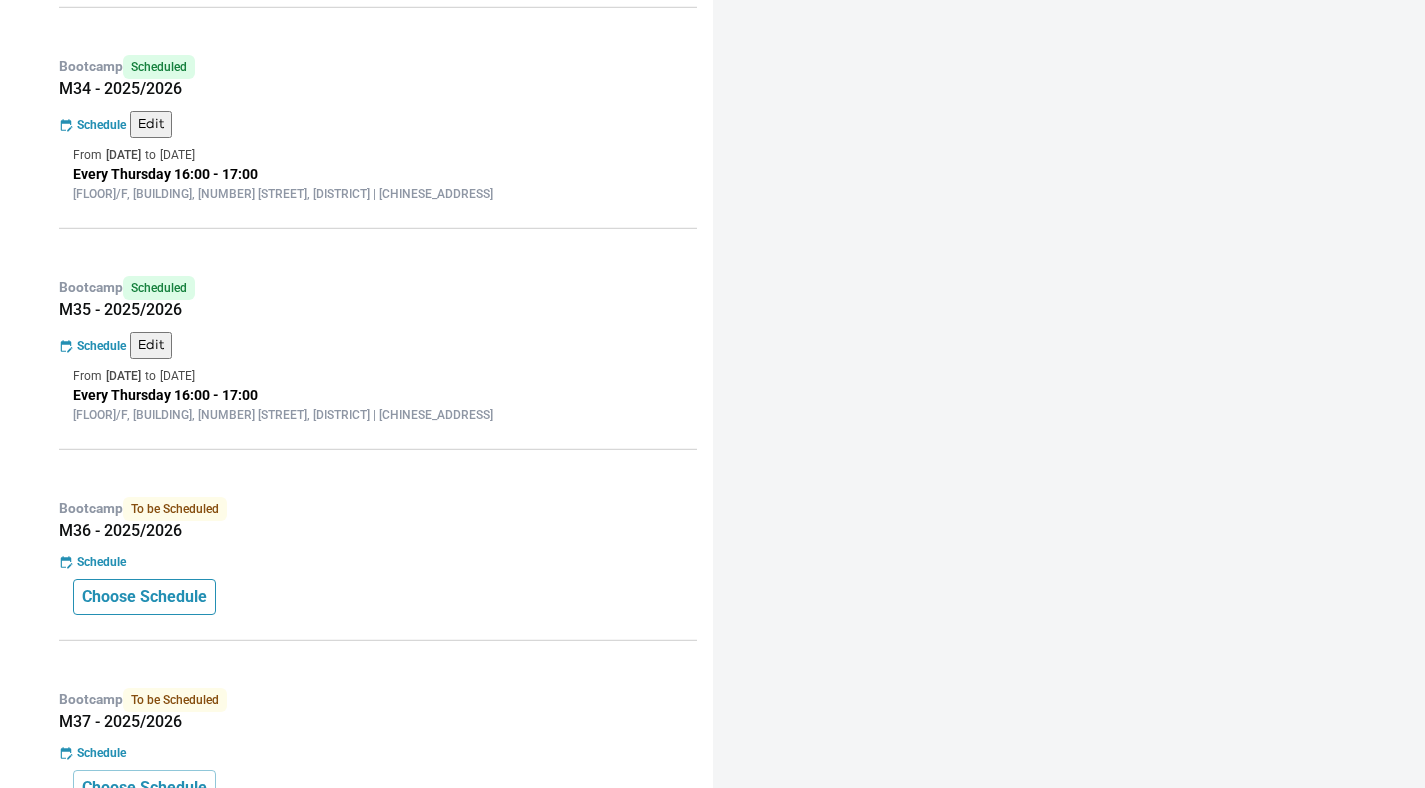 click on "Choose Schedule" at bounding box center [144, 597] 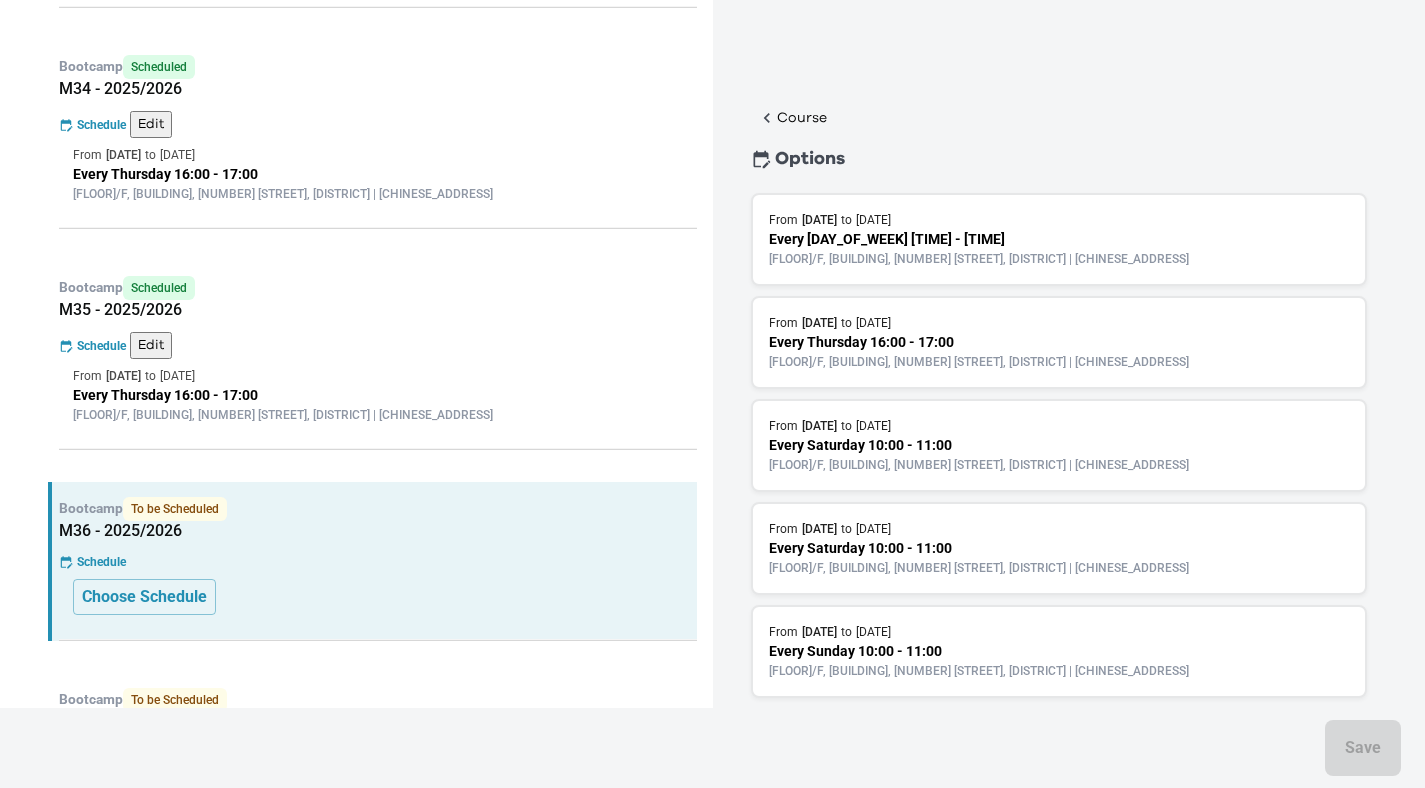 click on "[AGE]/[GENDER], [BUILDING], [NUMBER] [STREET], [DISTRICT] | [DISTRICT] [BUILDING] [FLOOR]" at bounding box center [1059, 362] 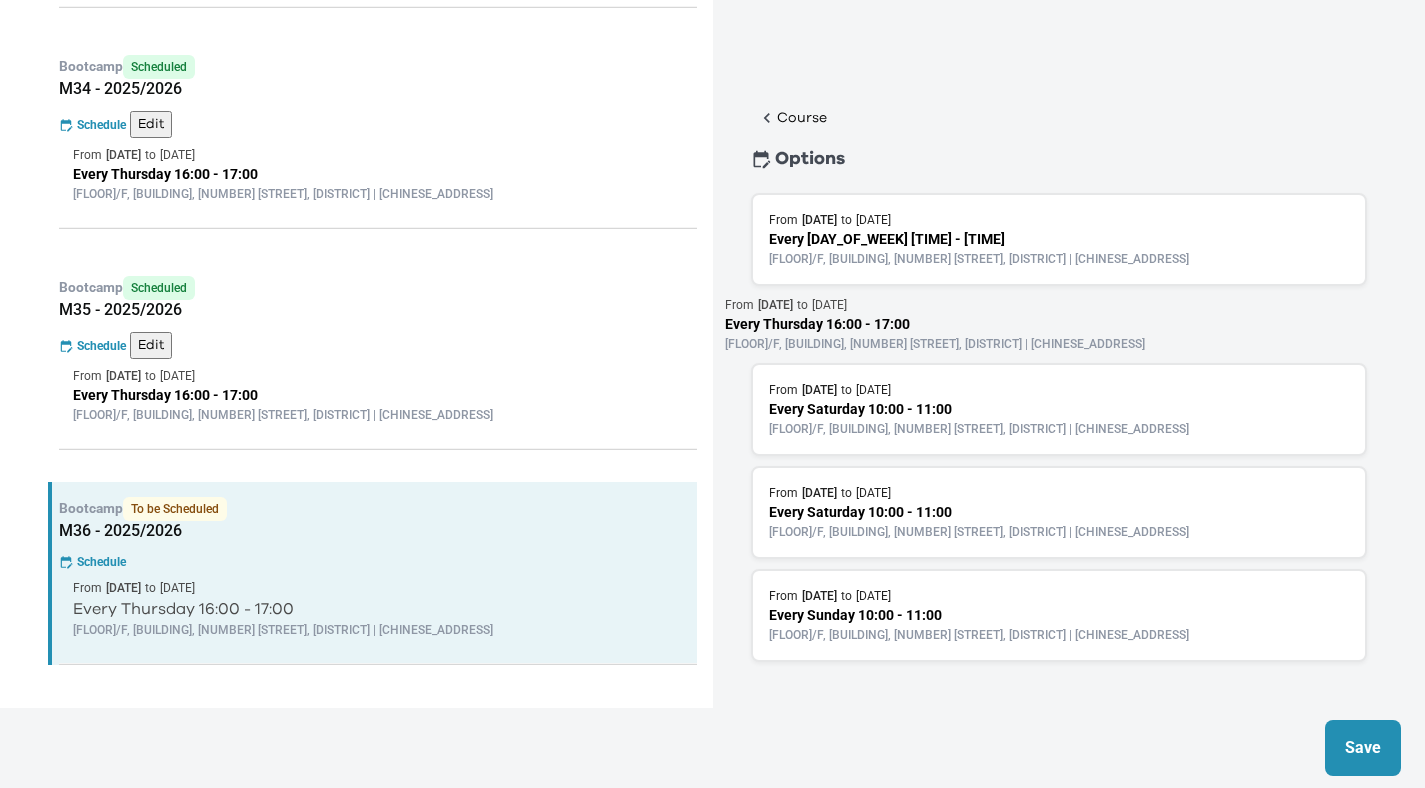 click on "Save" at bounding box center (1363, 748) 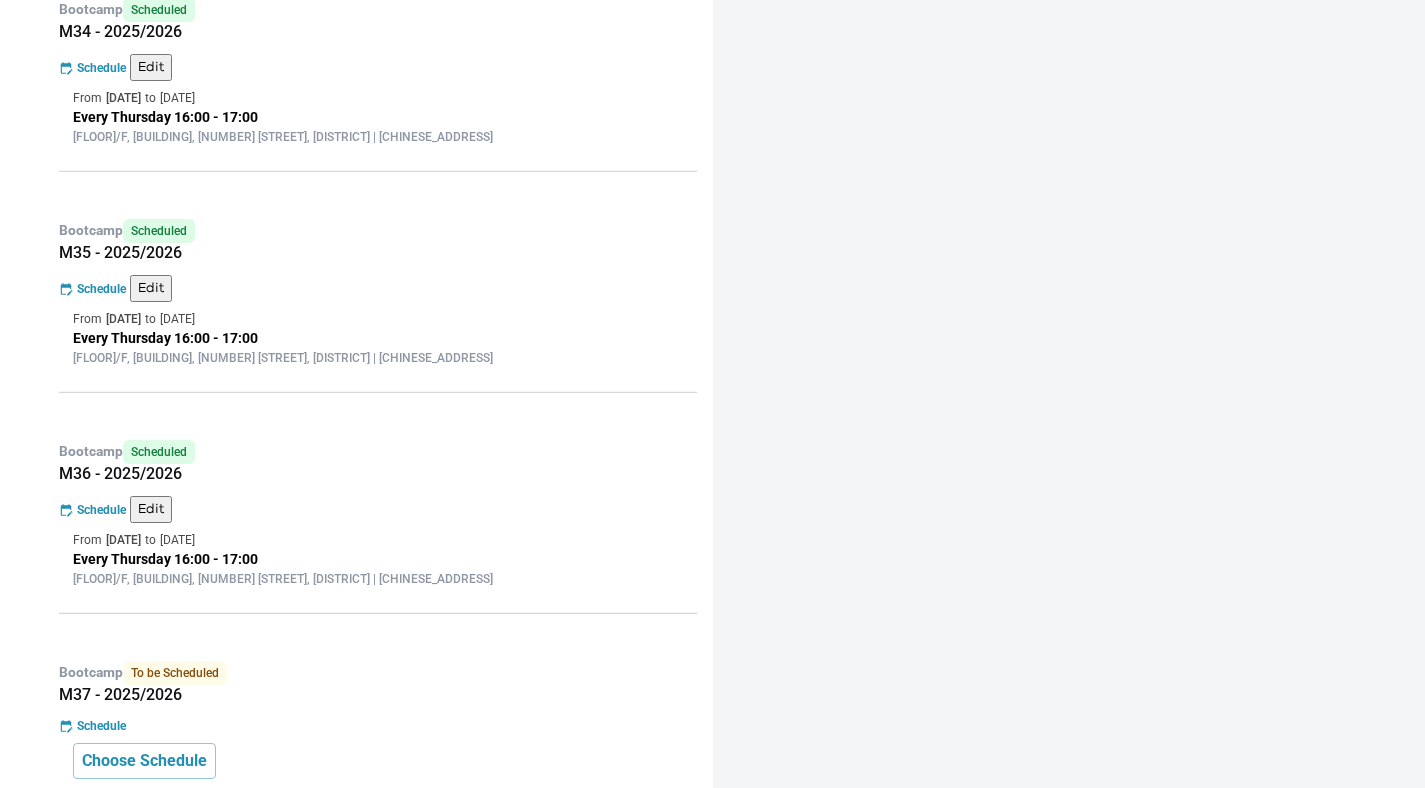 scroll, scrollTop: 1484, scrollLeft: 0, axis: vertical 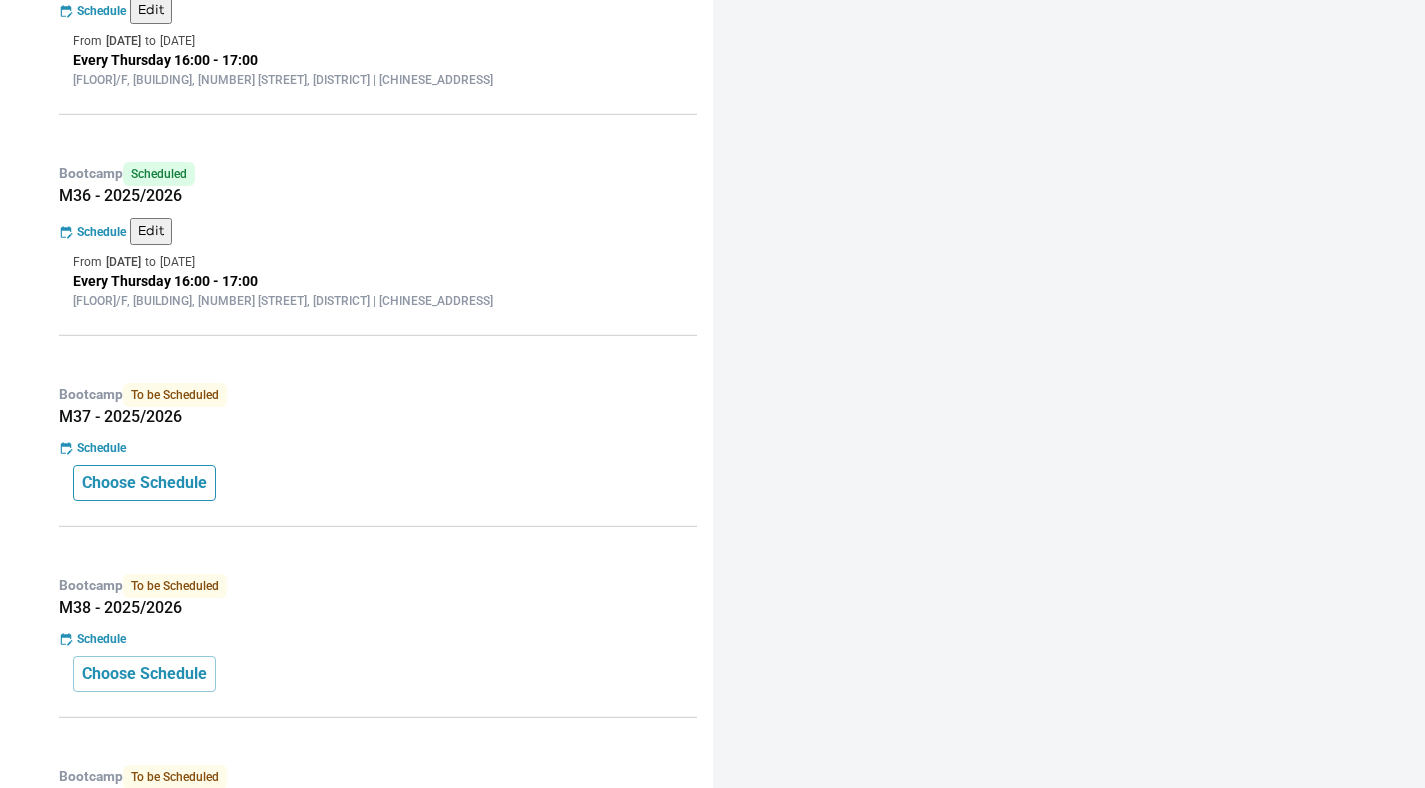 click on "Choose Schedule" at bounding box center (144, 483) 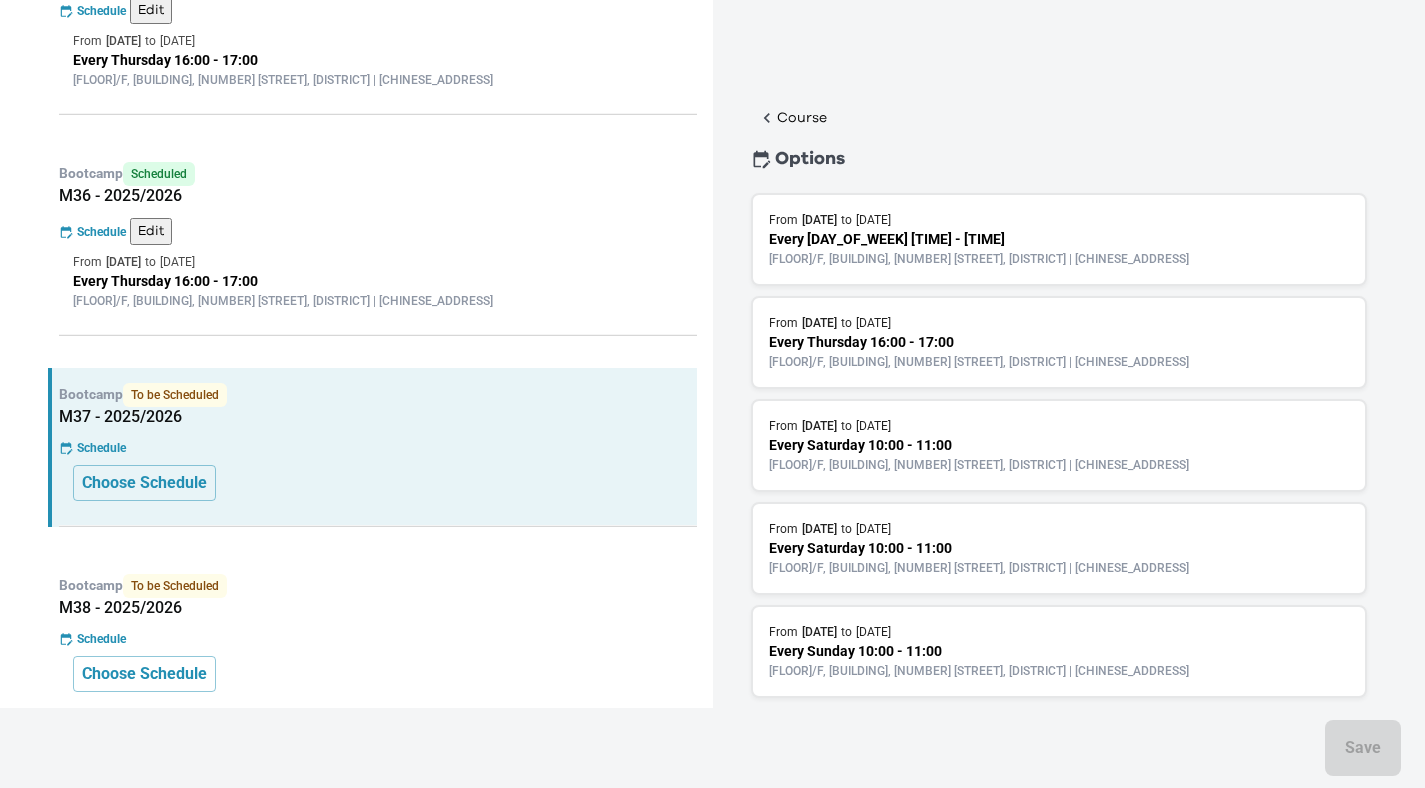 click on "[AGE]/[GENDER], [BUILDING], [NUMBER] [STREET], [DISTRICT] | [DISTRICT] [BUILDING] [FLOOR]" at bounding box center (1059, 362) 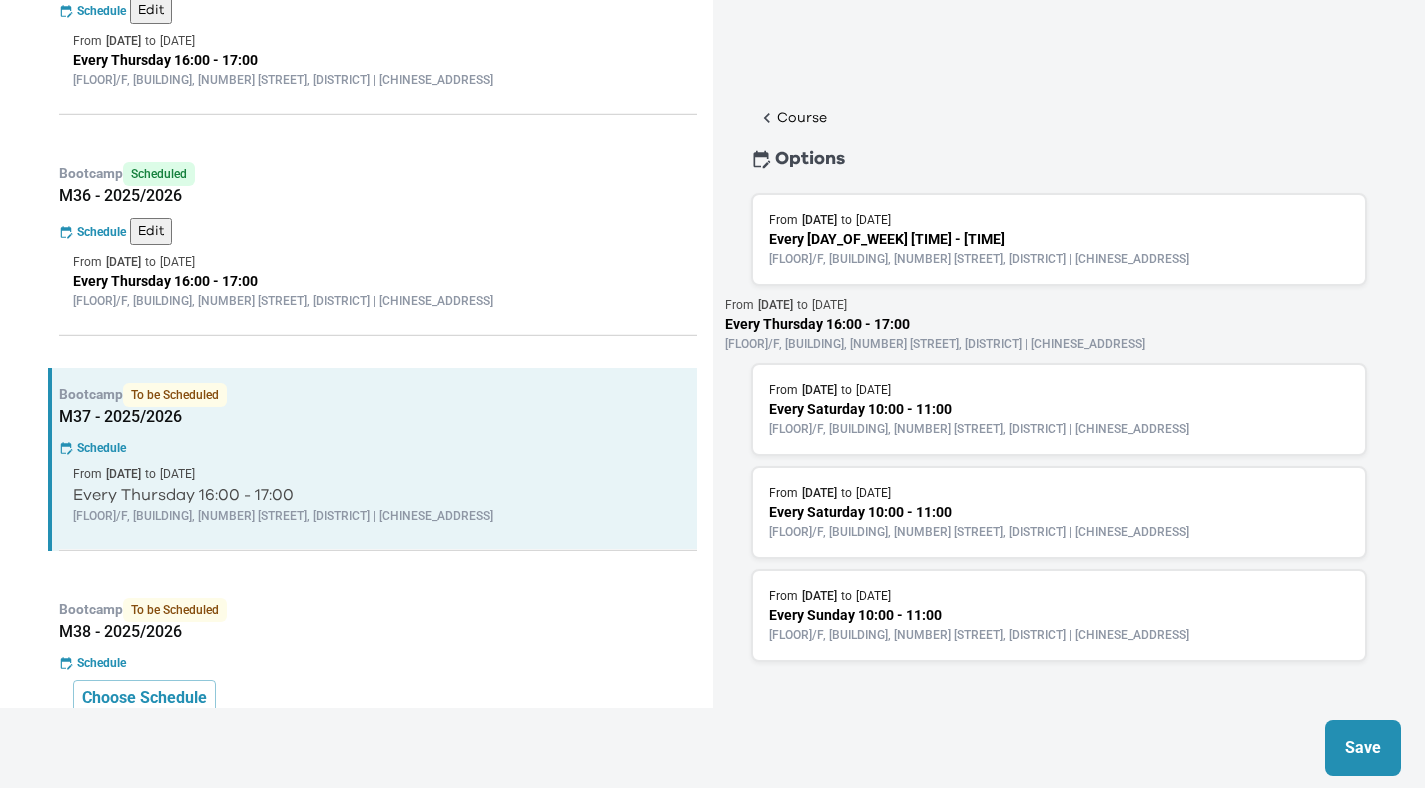 click on "Save" at bounding box center [1363, 748] 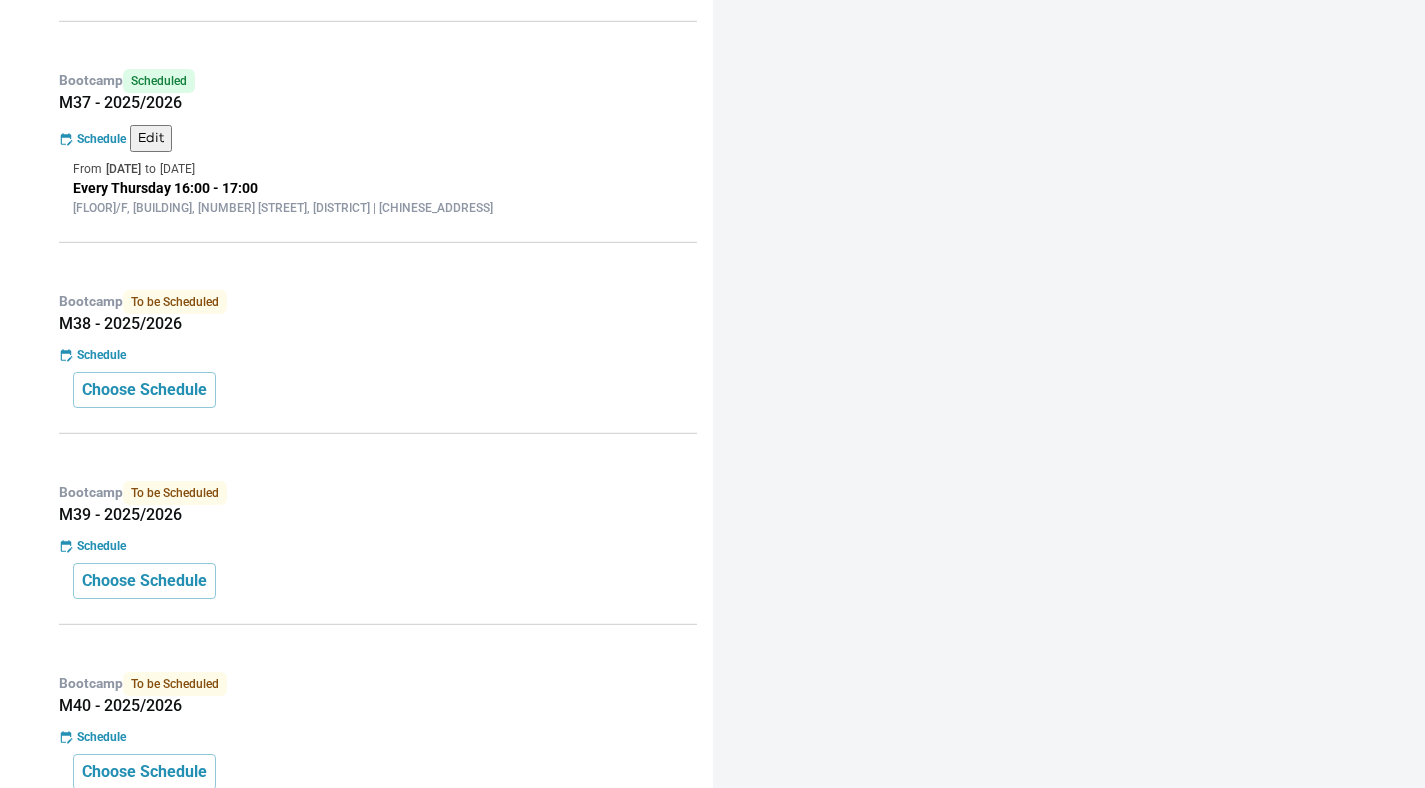 scroll, scrollTop: 1801, scrollLeft: 0, axis: vertical 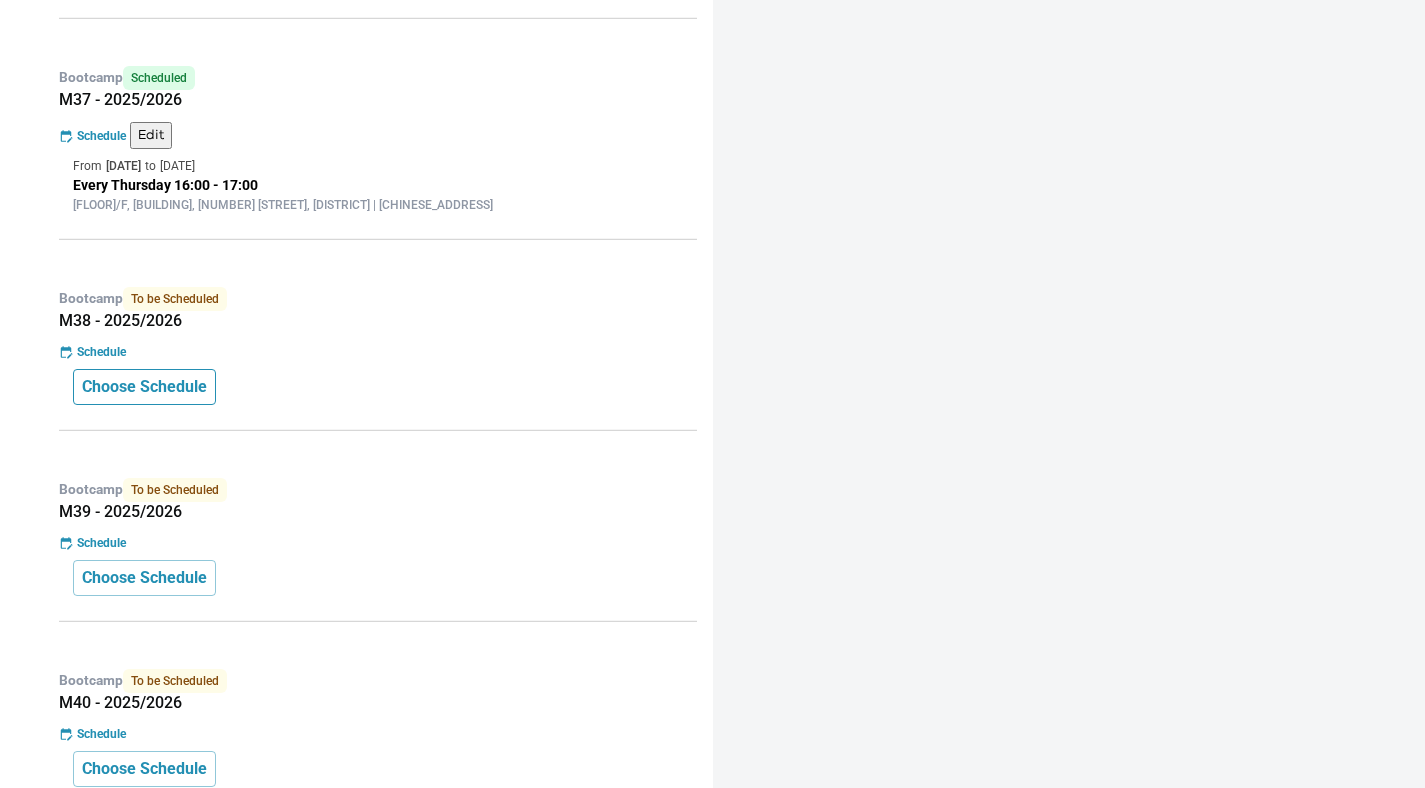 click on "Choose Schedule" at bounding box center (144, 387) 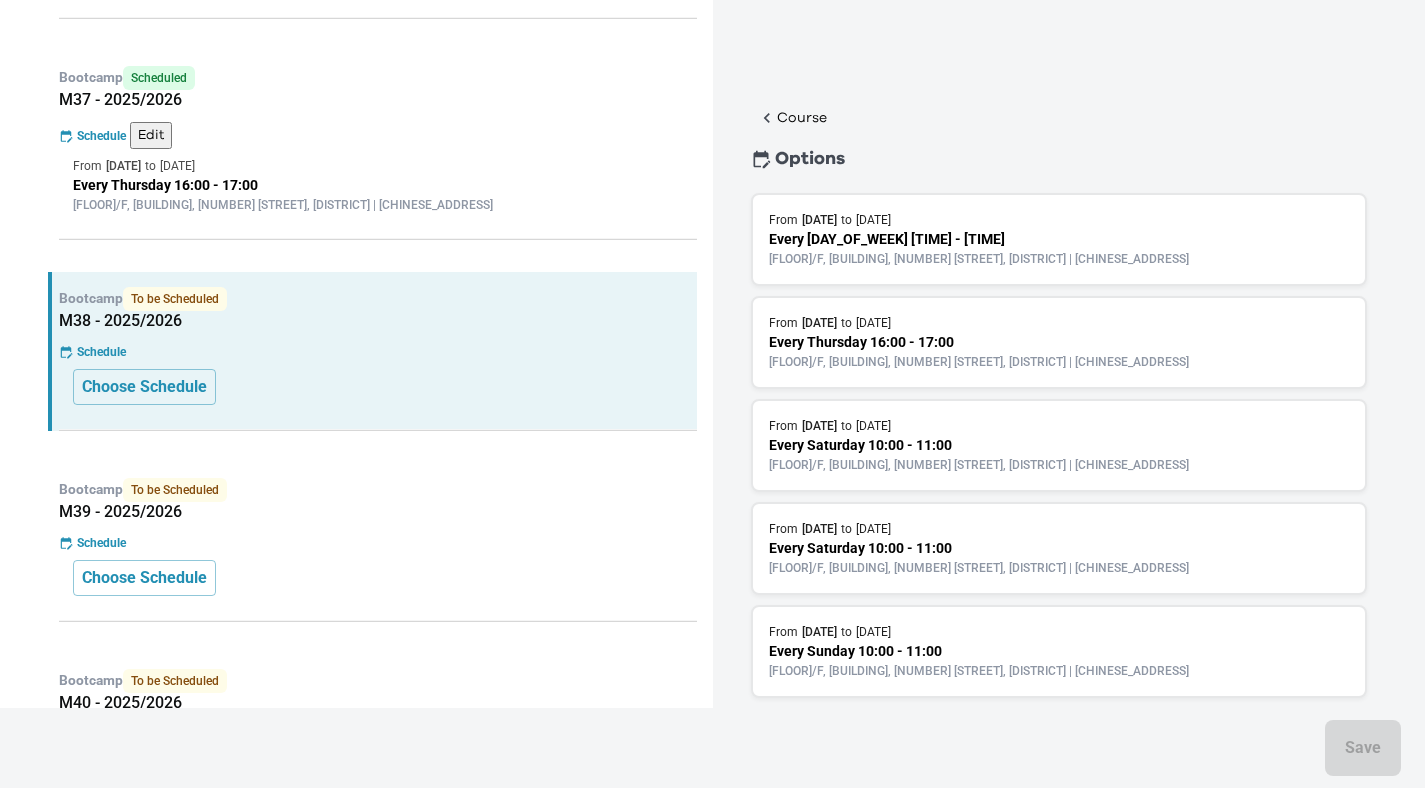 click on "[AGE]/[GENDER], [BUILDING], [NUMBER] [STREET], [DISTRICT] | [DISTRICT] [BUILDING] [FLOOR]" at bounding box center [1059, 362] 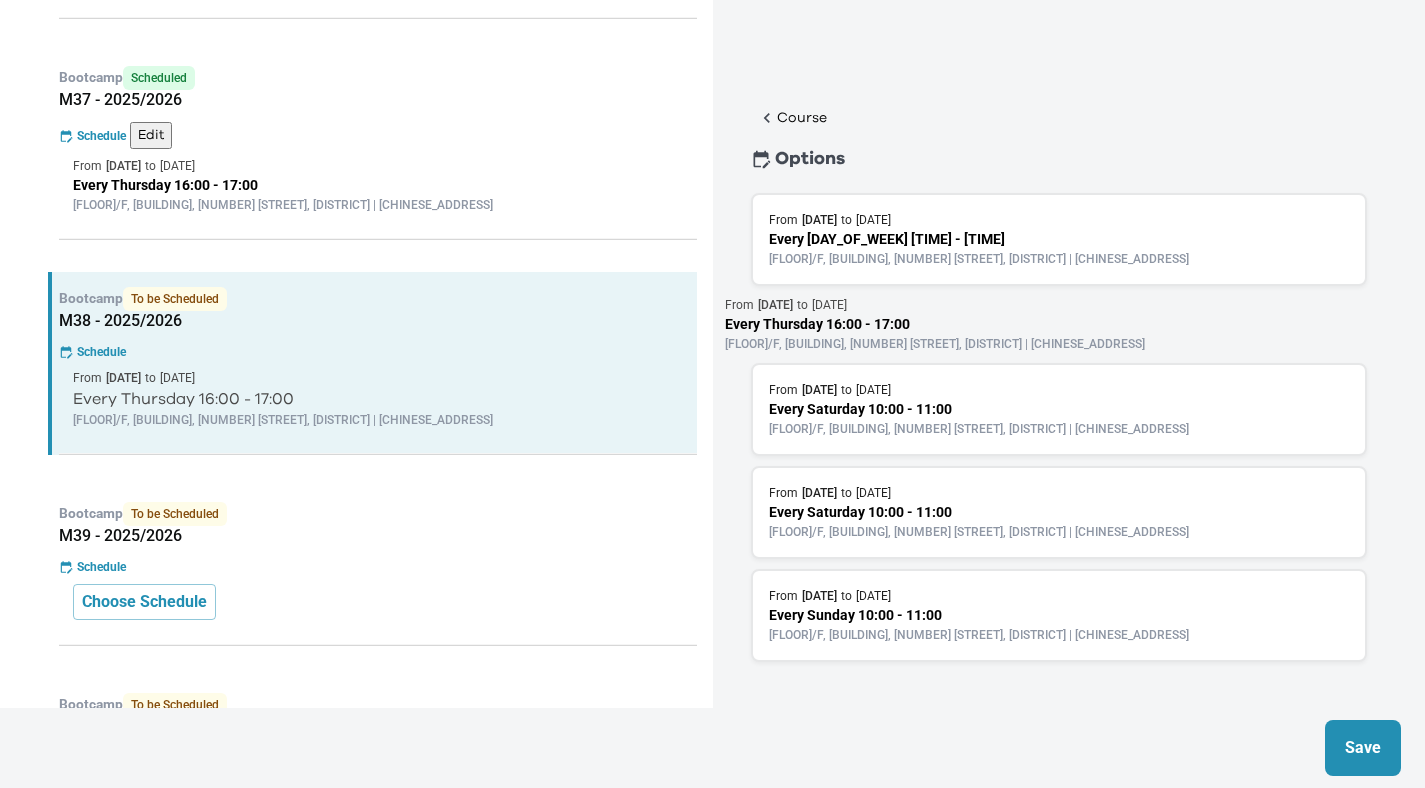 click on "Save" at bounding box center [1363, 748] 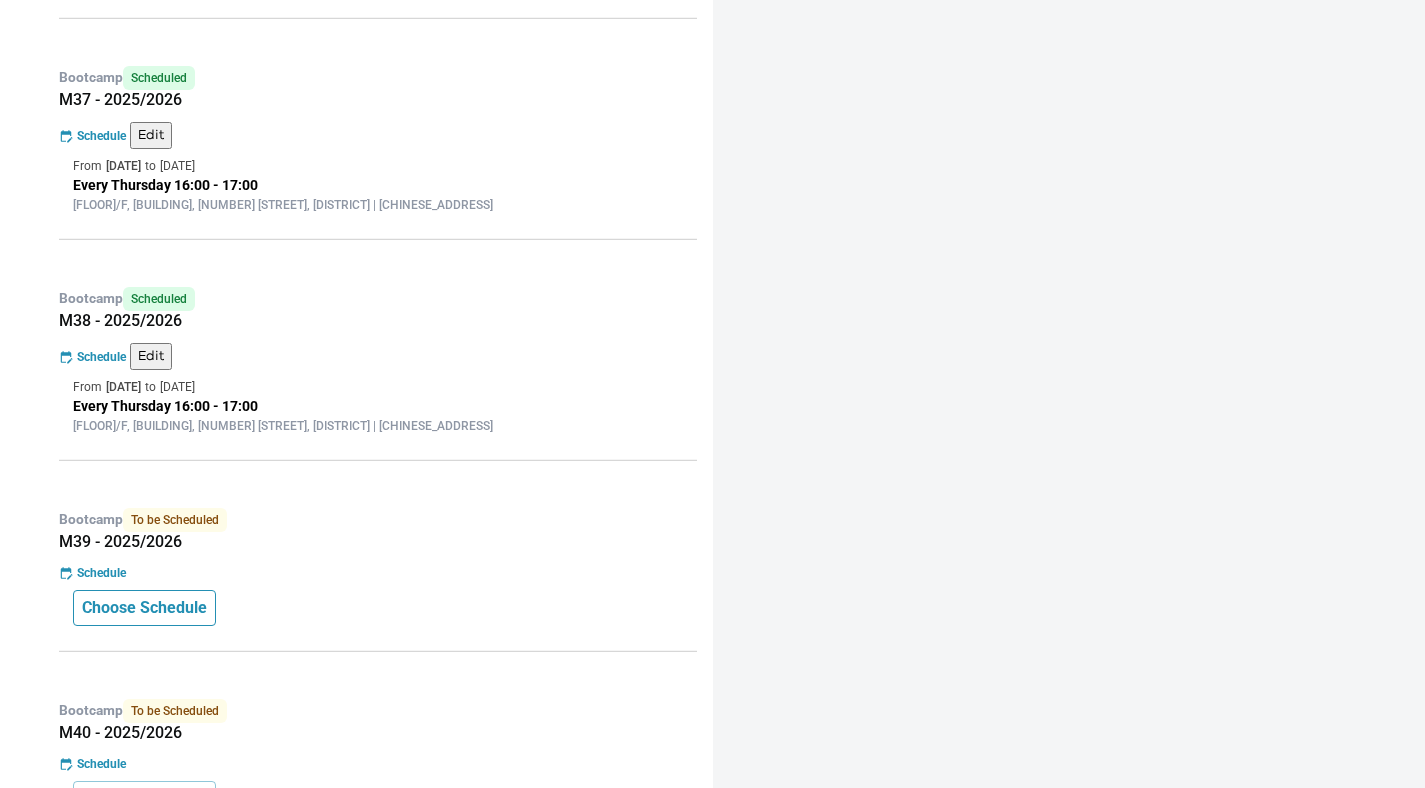 click on "Choose Schedule" at bounding box center (144, 608) 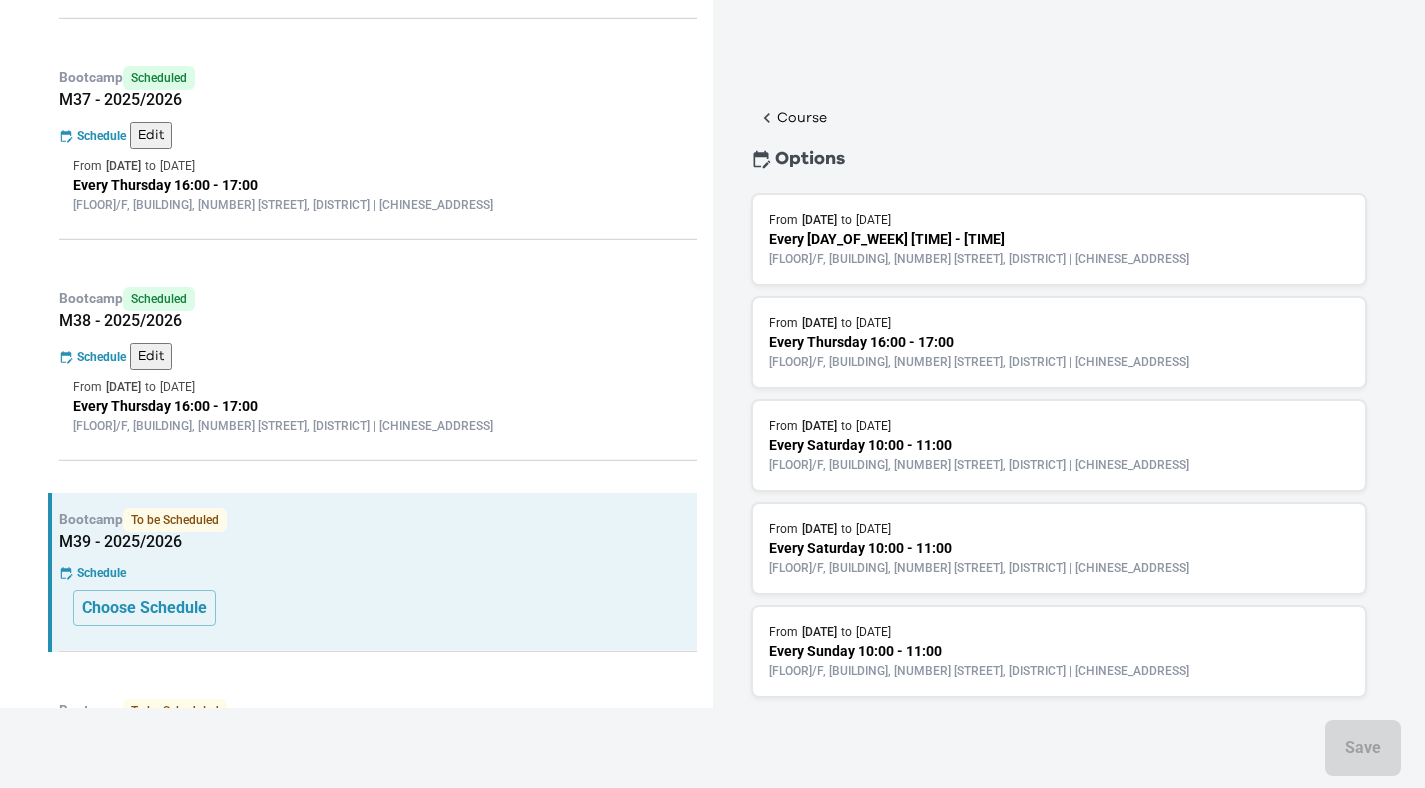 drag, startPoint x: 855, startPoint y: 354, endPoint x: 828, endPoint y: 360, distance: 27.658634 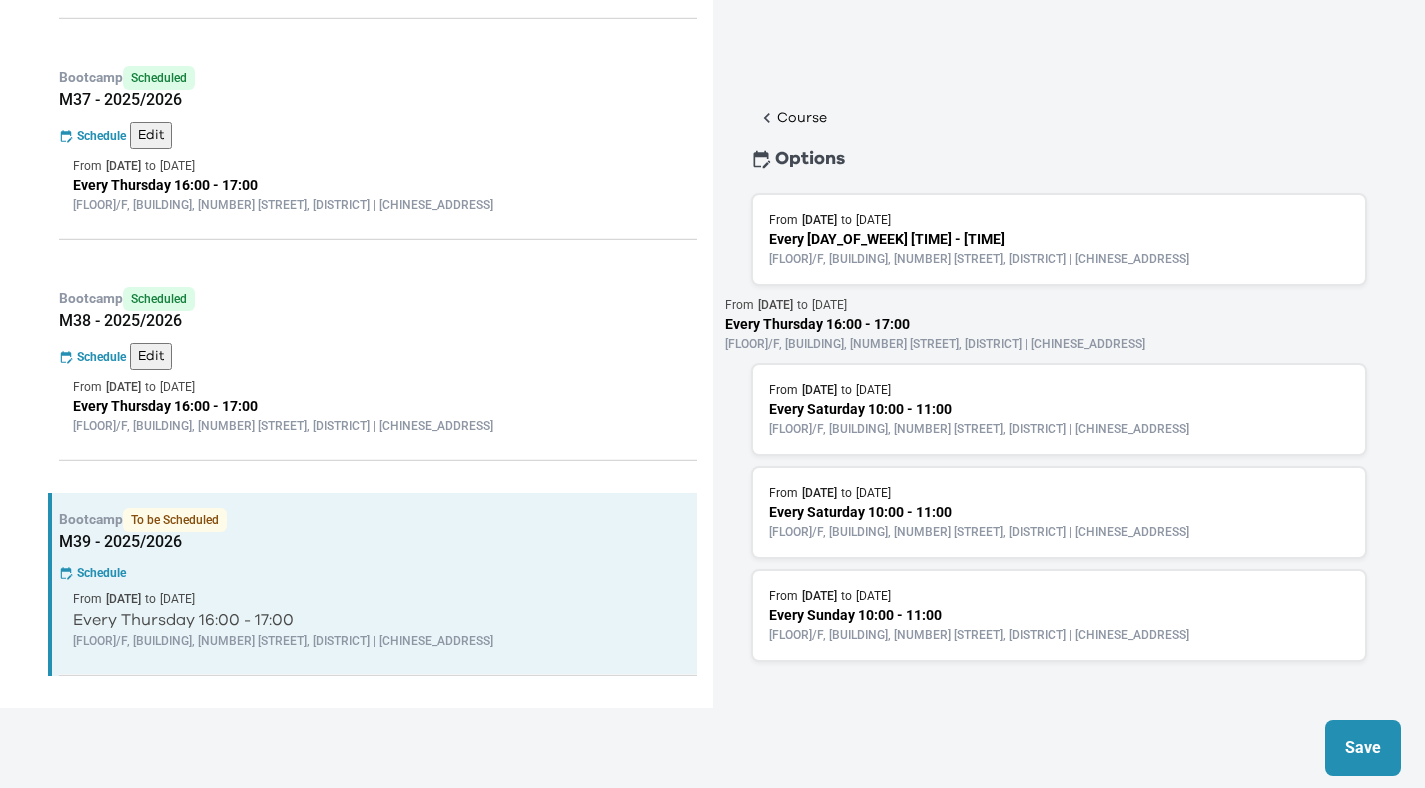 click on "Save" at bounding box center (1363, 748) 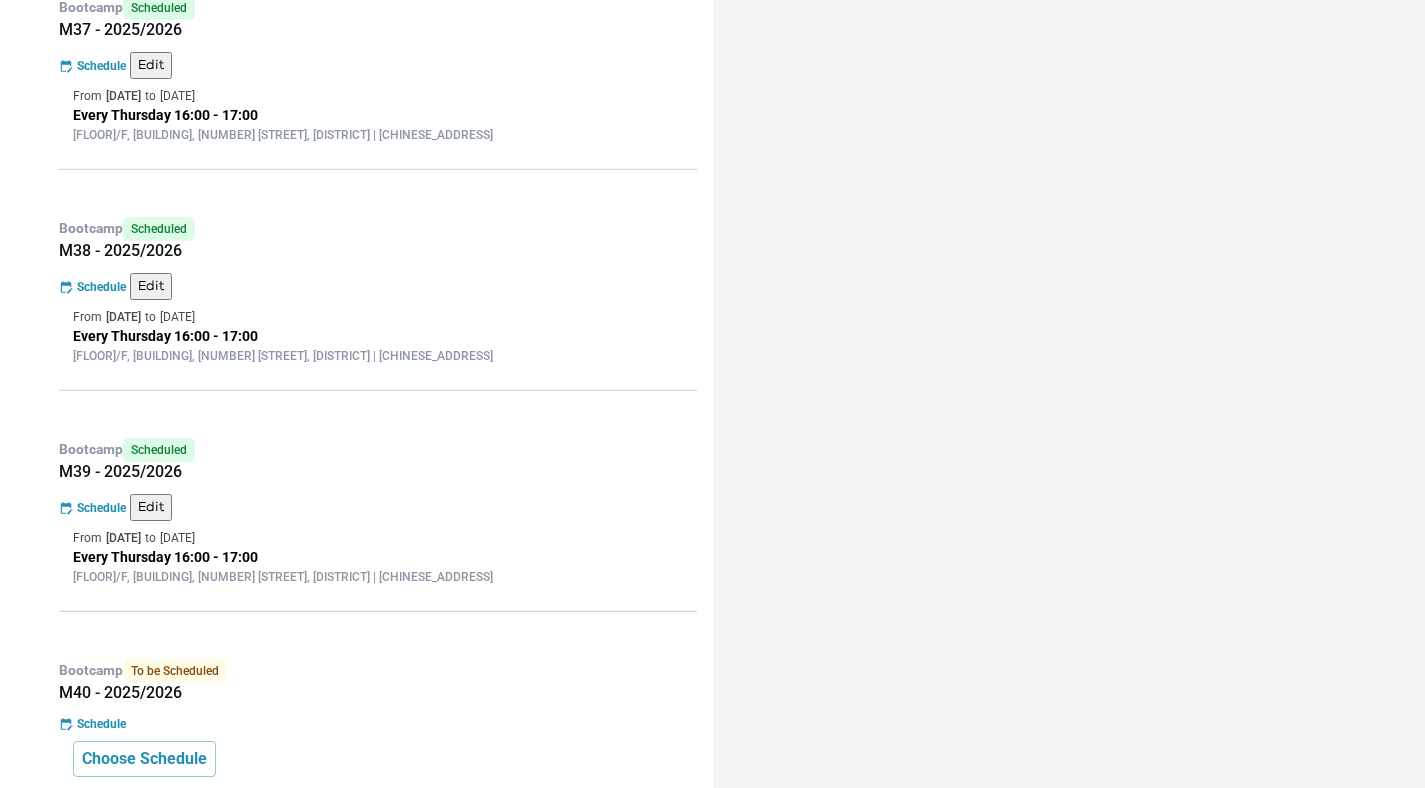 scroll, scrollTop: 1964, scrollLeft: 0, axis: vertical 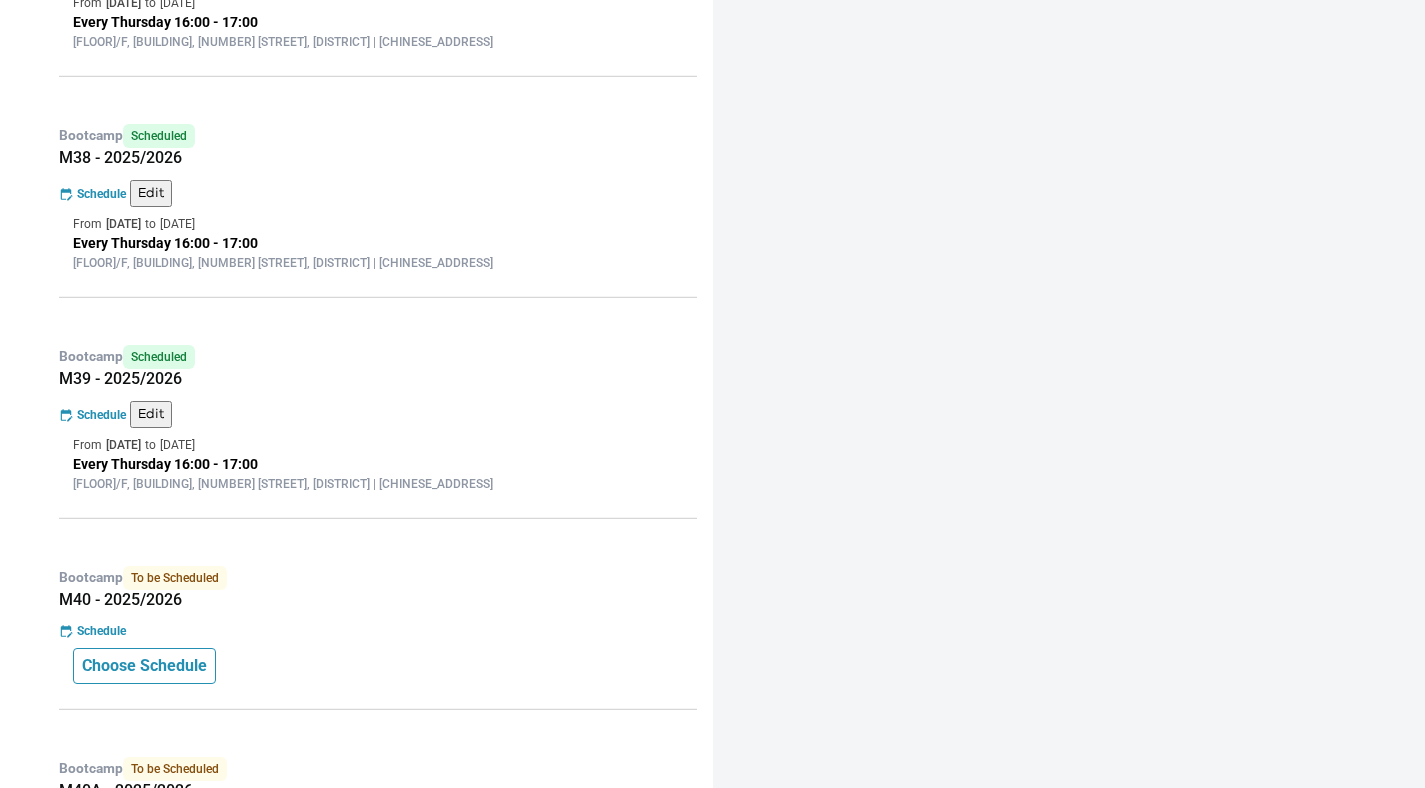click on "Choose Schedule" at bounding box center [144, 666] 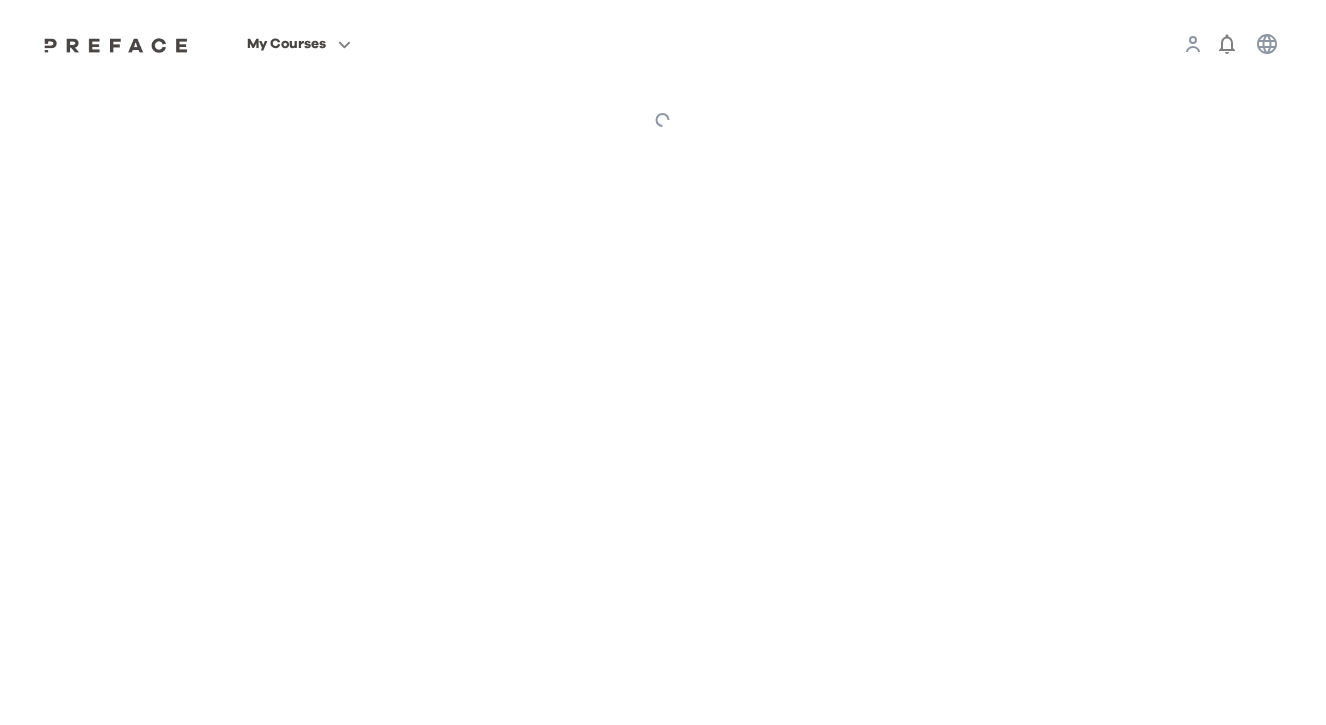 scroll, scrollTop: 0, scrollLeft: 0, axis: both 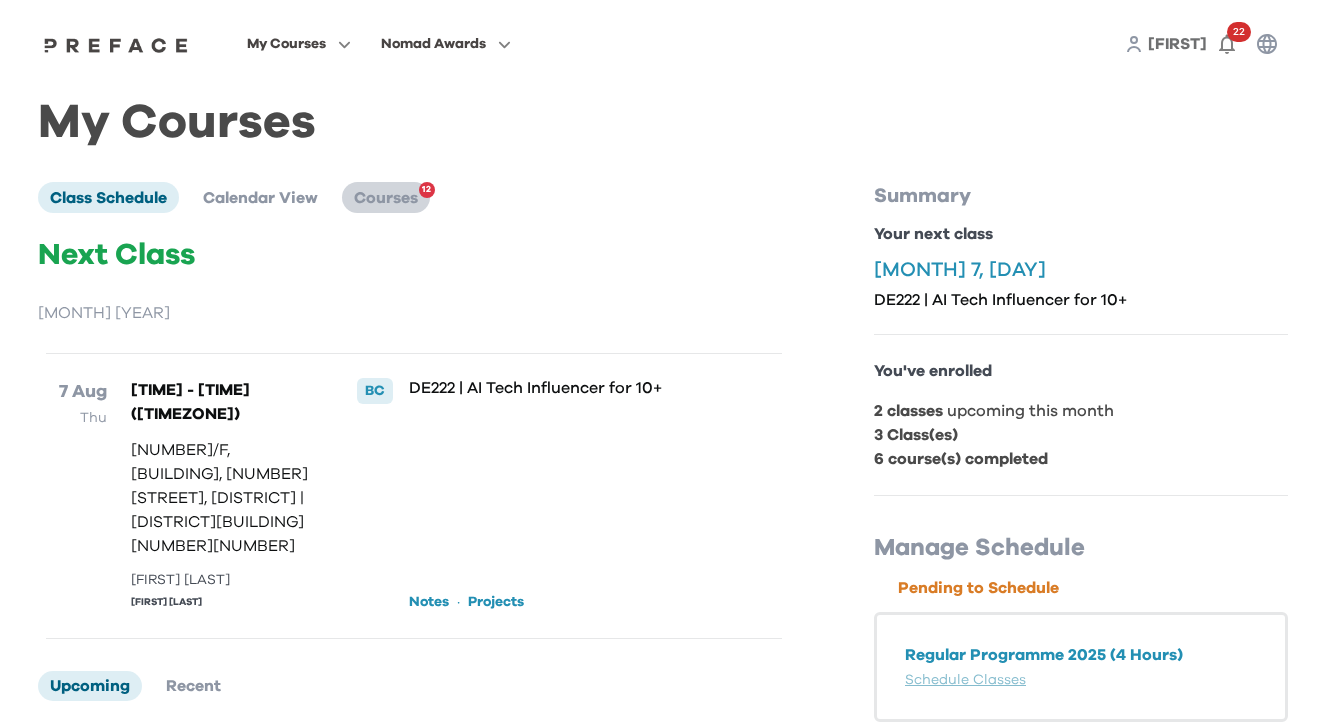 click on "Courses" at bounding box center [386, 198] 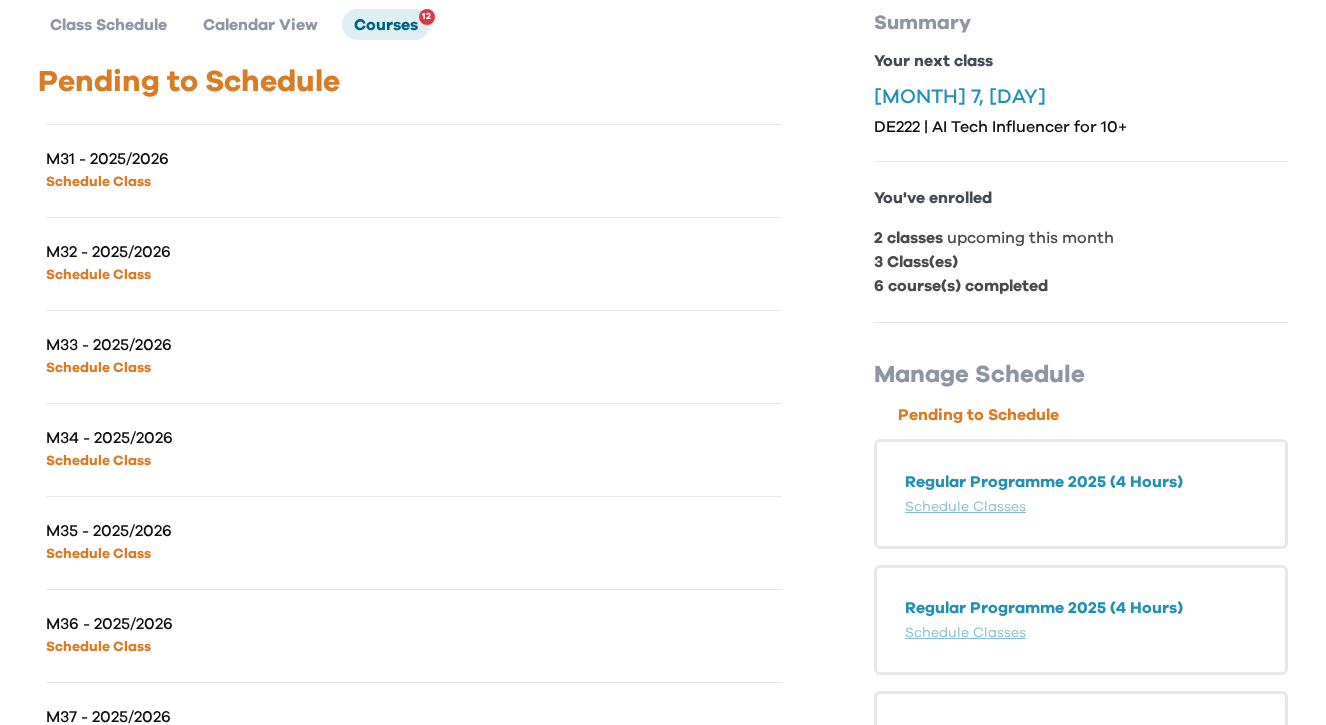 scroll, scrollTop: 0, scrollLeft: 0, axis: both 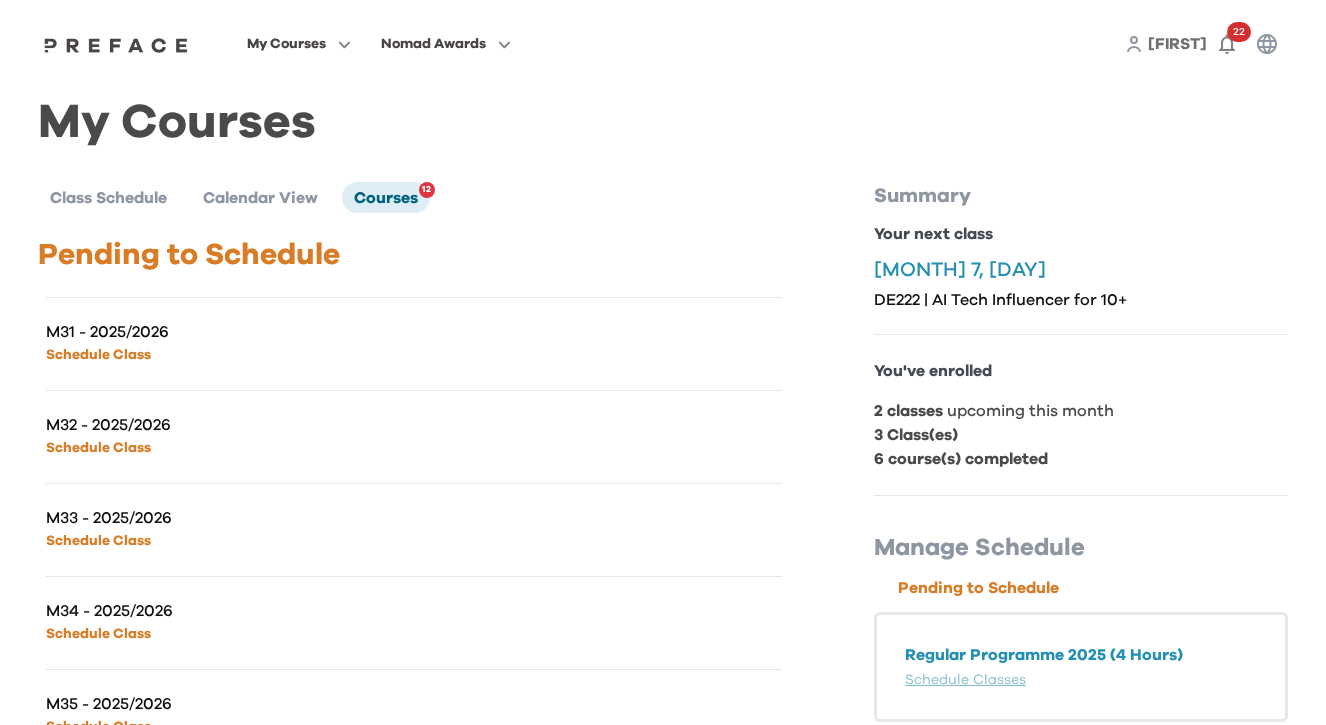 click on "Schedule Class" at bounding box center (98, 355) 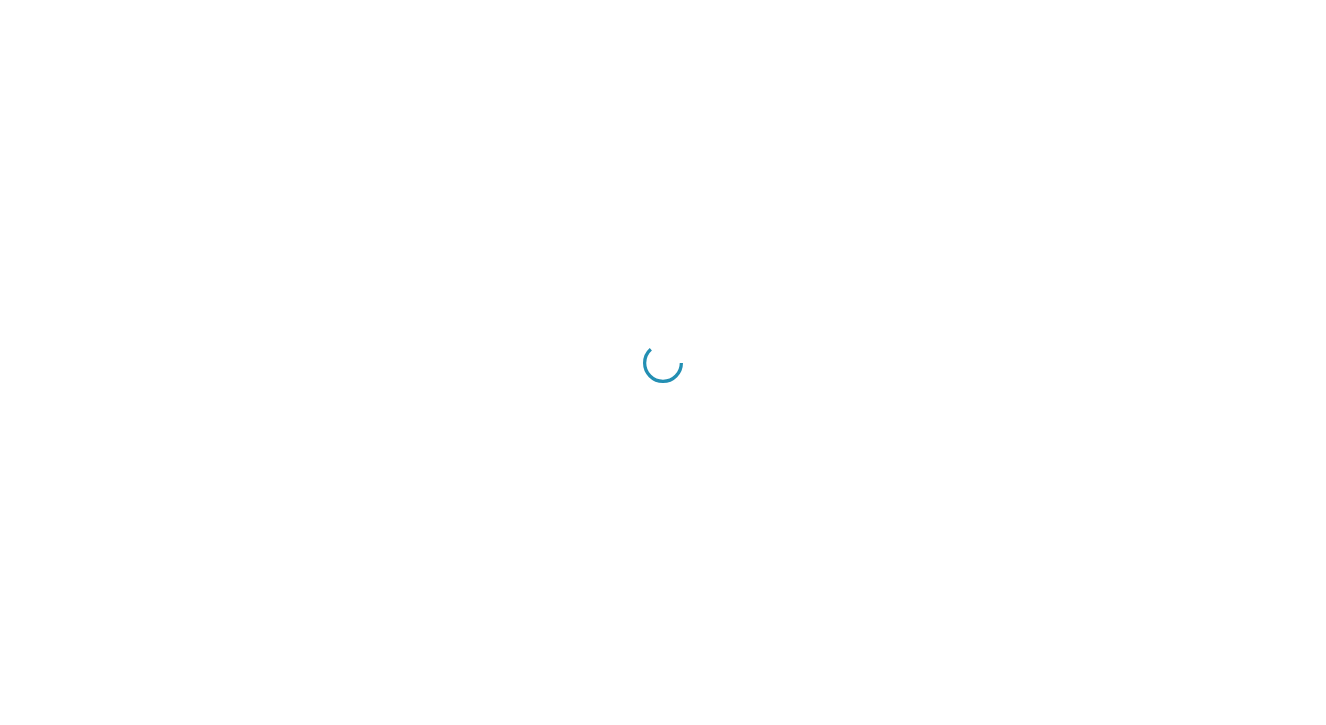 scroll, scrollTop: 0, scrollLeft: 0, axis: both 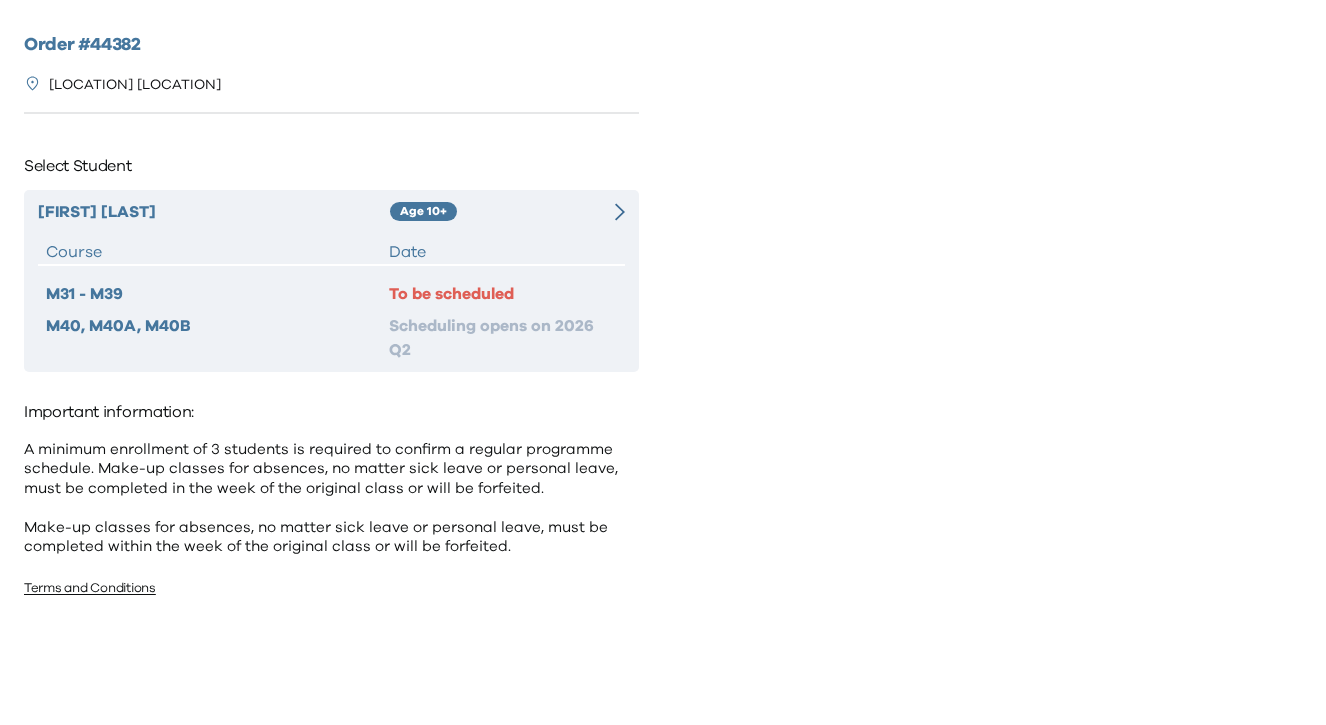 click on "To be scheduled" at bounding box center [503, 294] 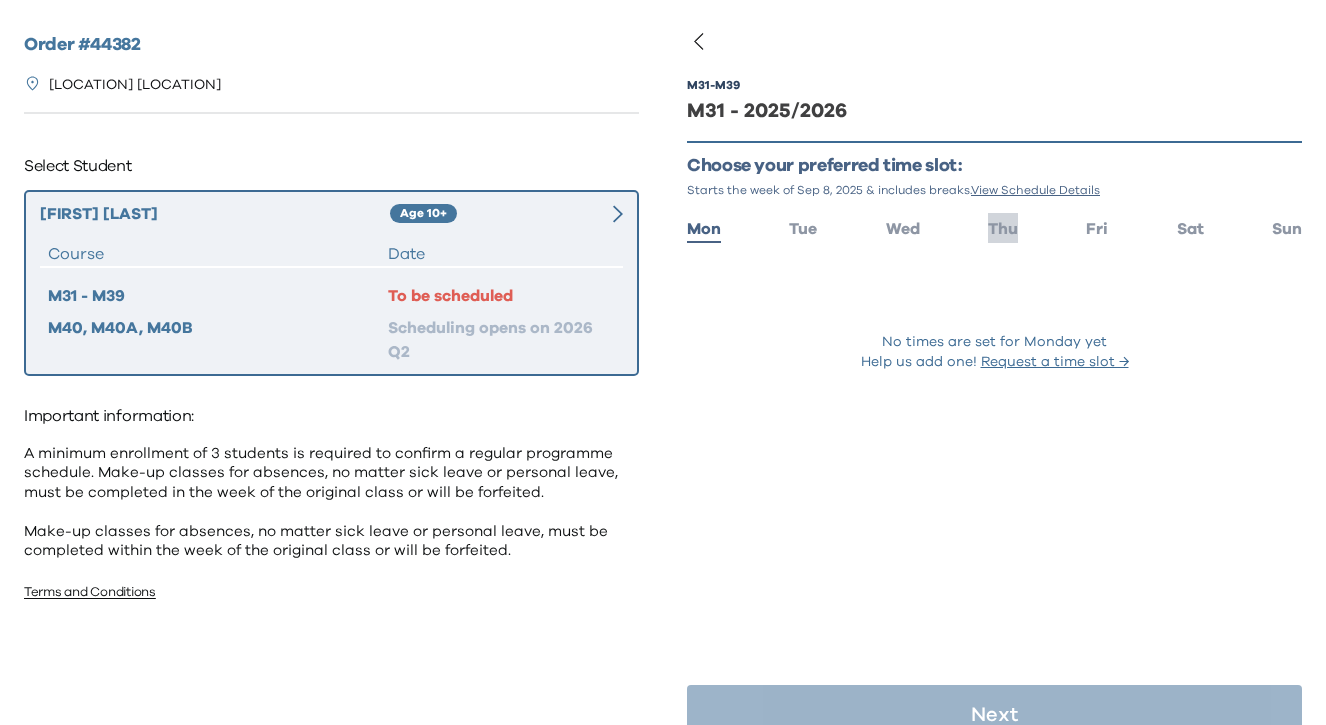 click on "Thu" at bounding box center (1003, 229) 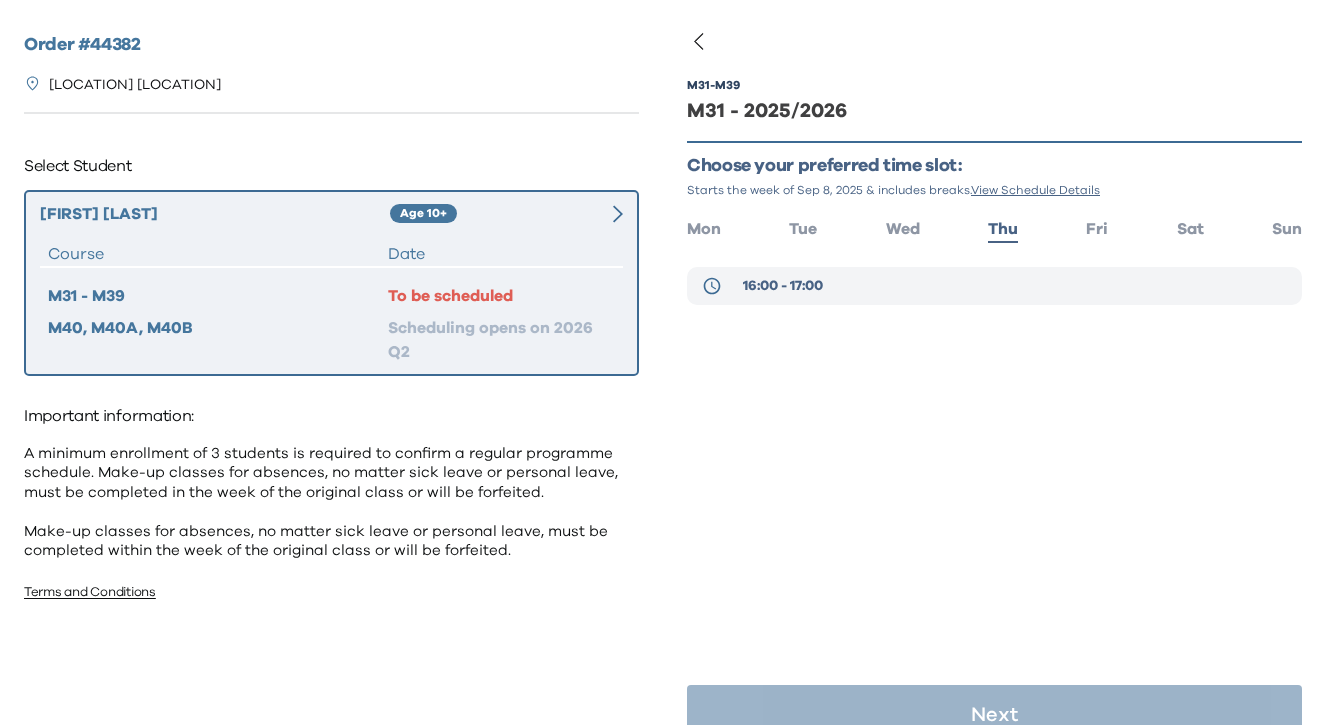 click on "16:00 - 17:00" at bounding box center [783, 286] 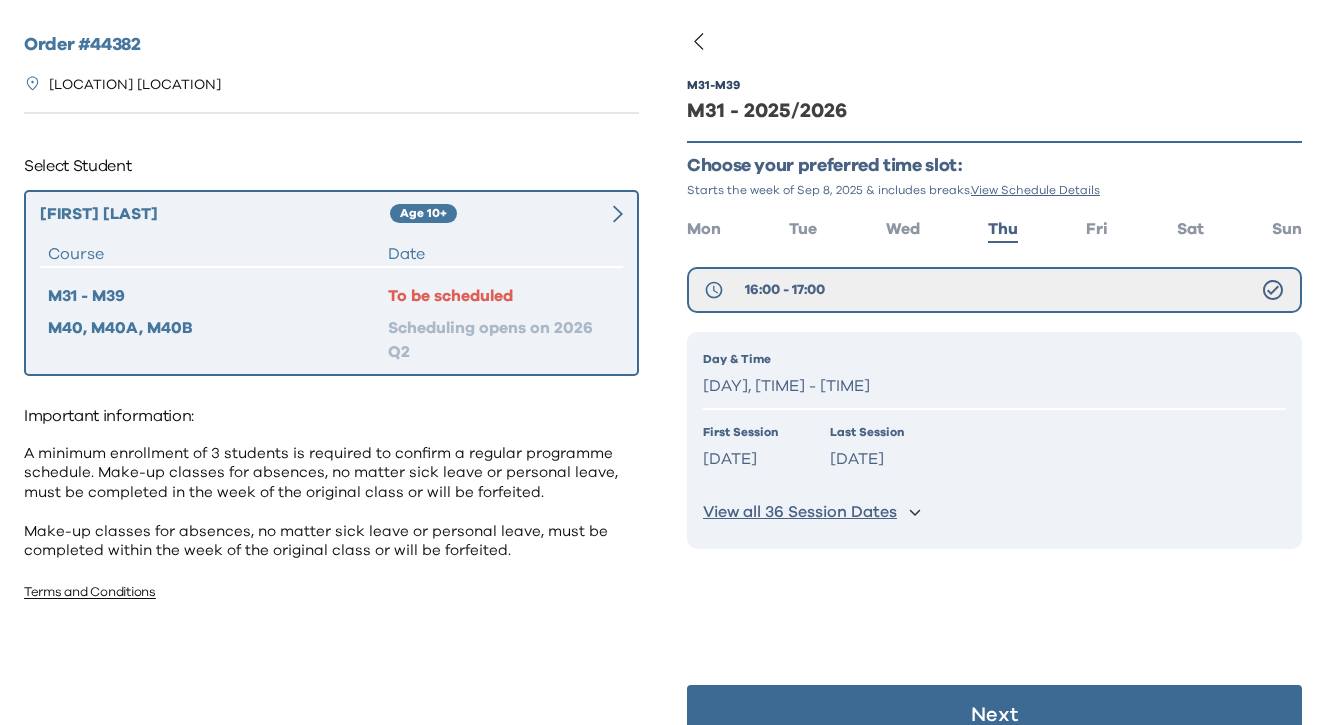 click on "Thursday, 16:00 - 17:00" at bounding box center (994, 386) 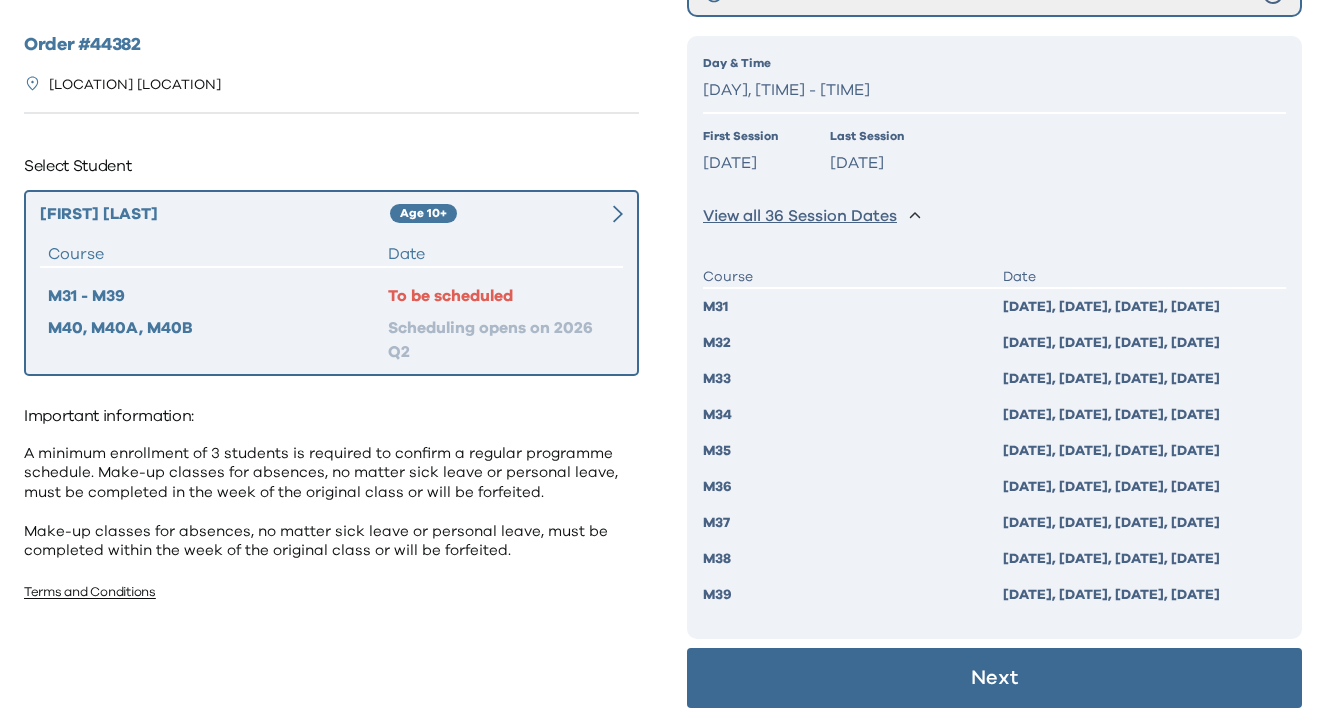 scroll, scrollTop: 299, scrollLeft: 0, axis: vertical 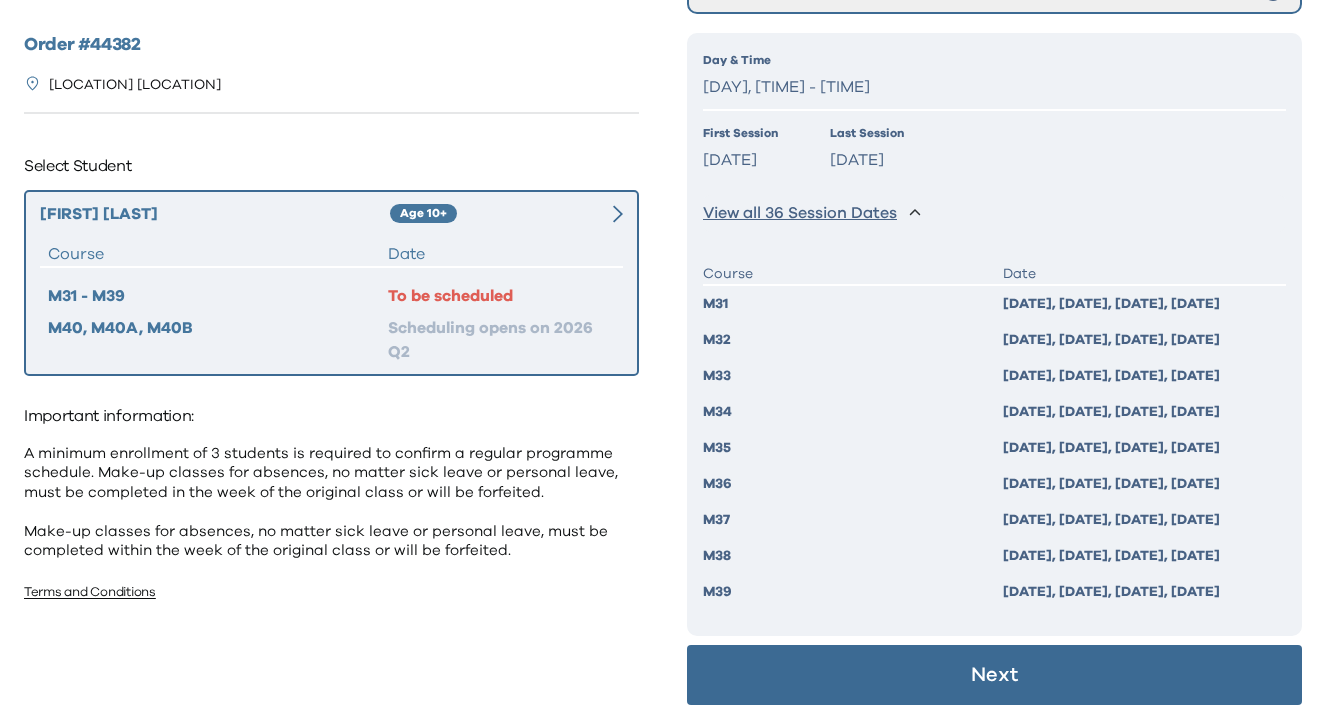 click on "Next" at bounding box center (994, 675) 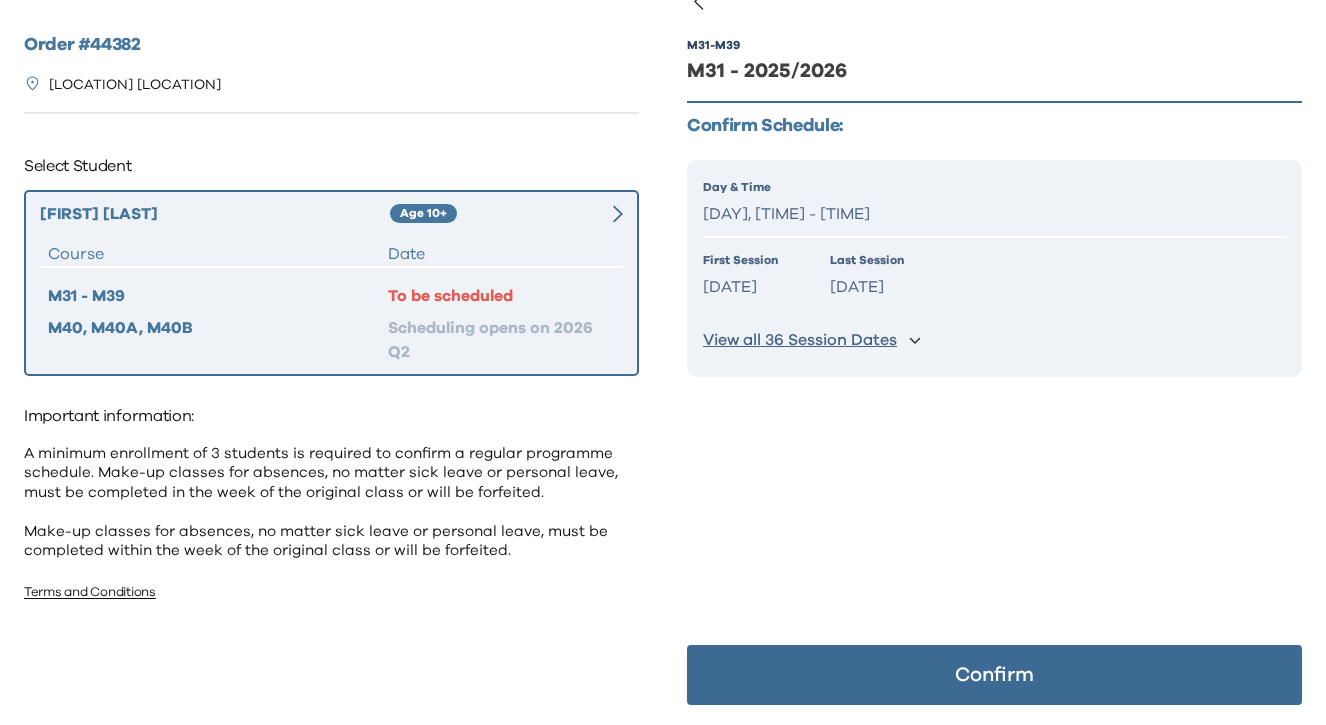 scroll, scrollTop: 40, scrollLeft: 0, axis: vertical 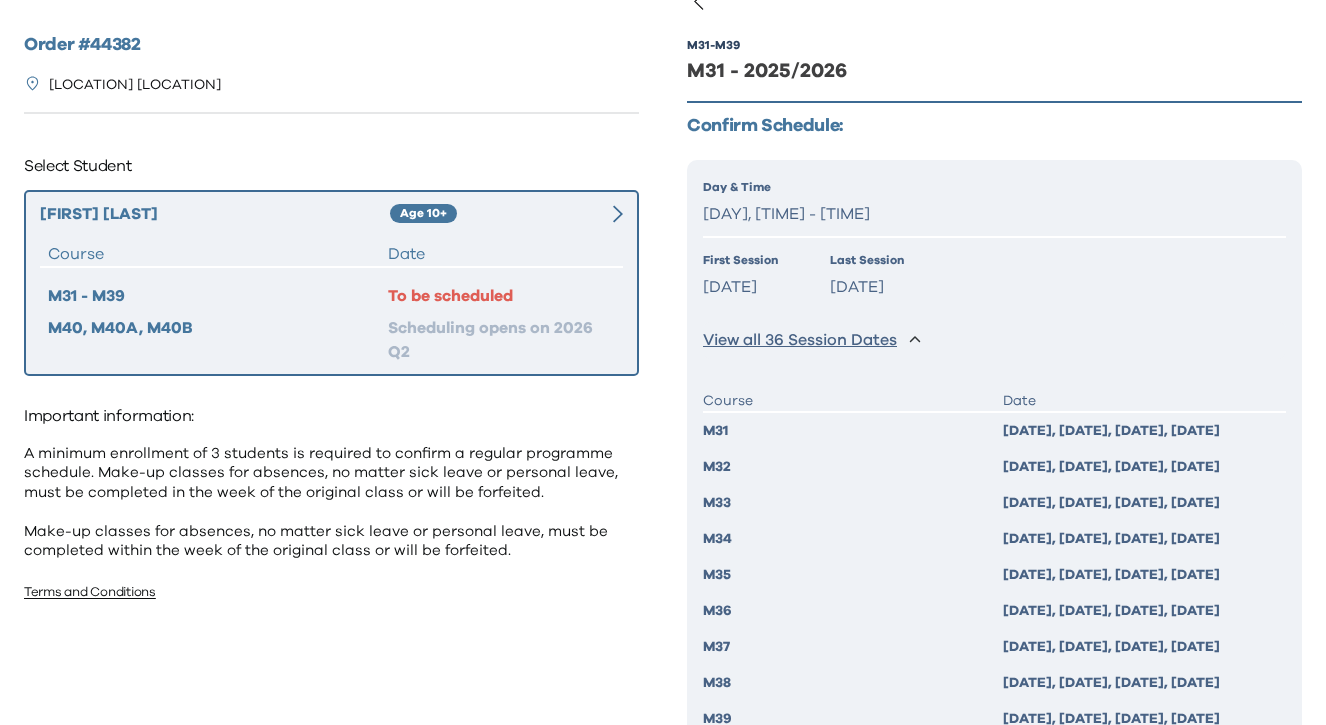 click on "Jun 11 2026" at bounding box center (867, 287) 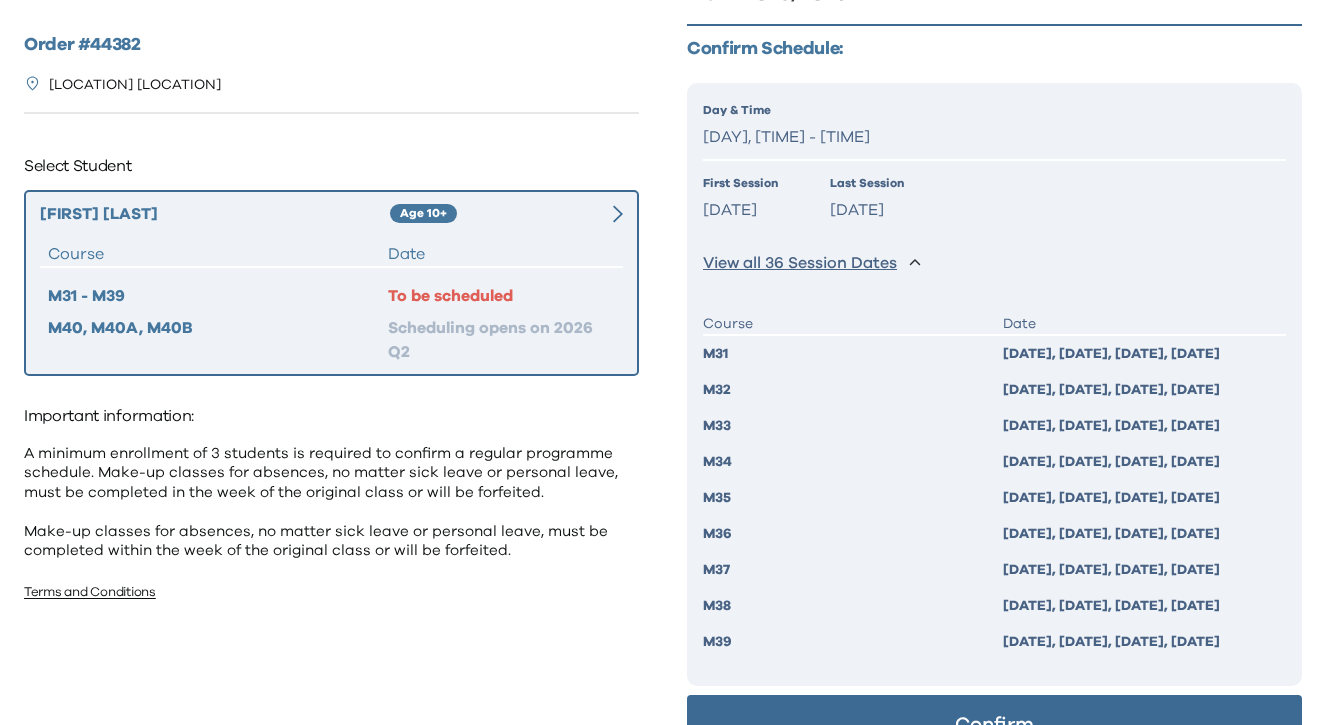 scroll, scrollTop: 167, scrollLeft: 0, axis: vertical 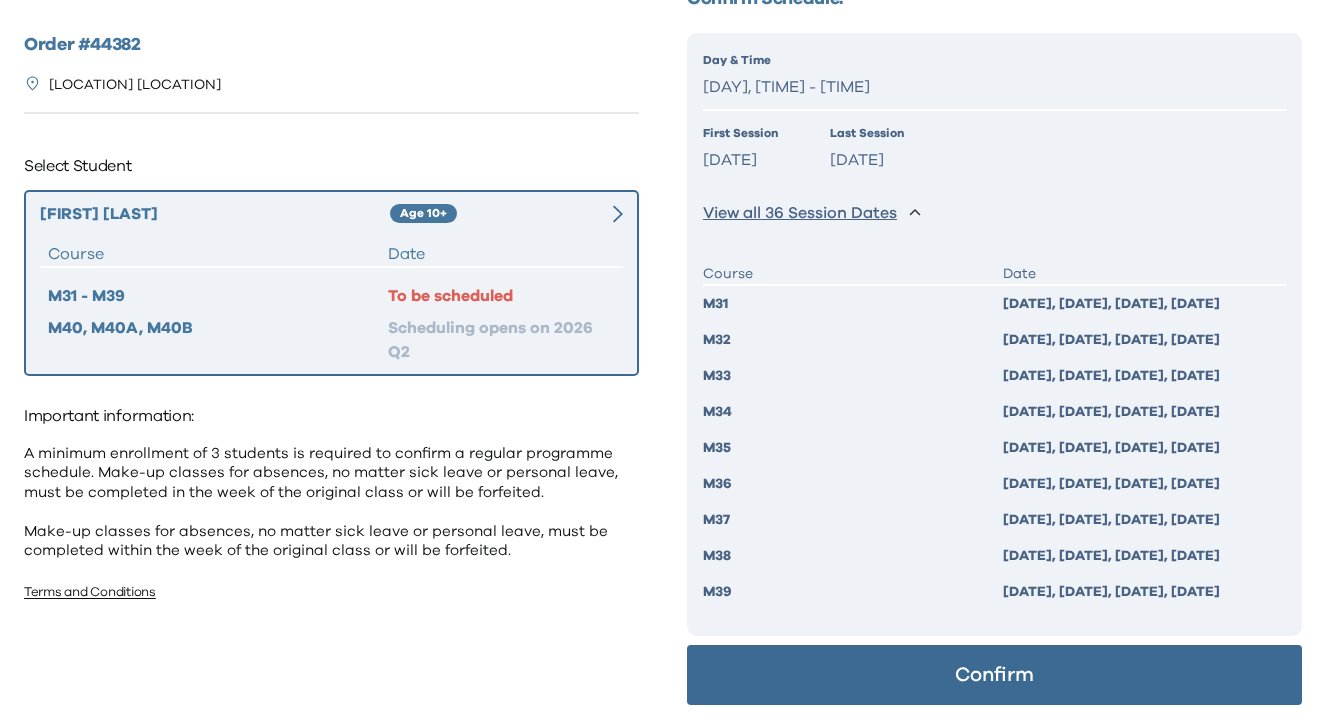 click on "Confirm" at bounding box center (994, 675) 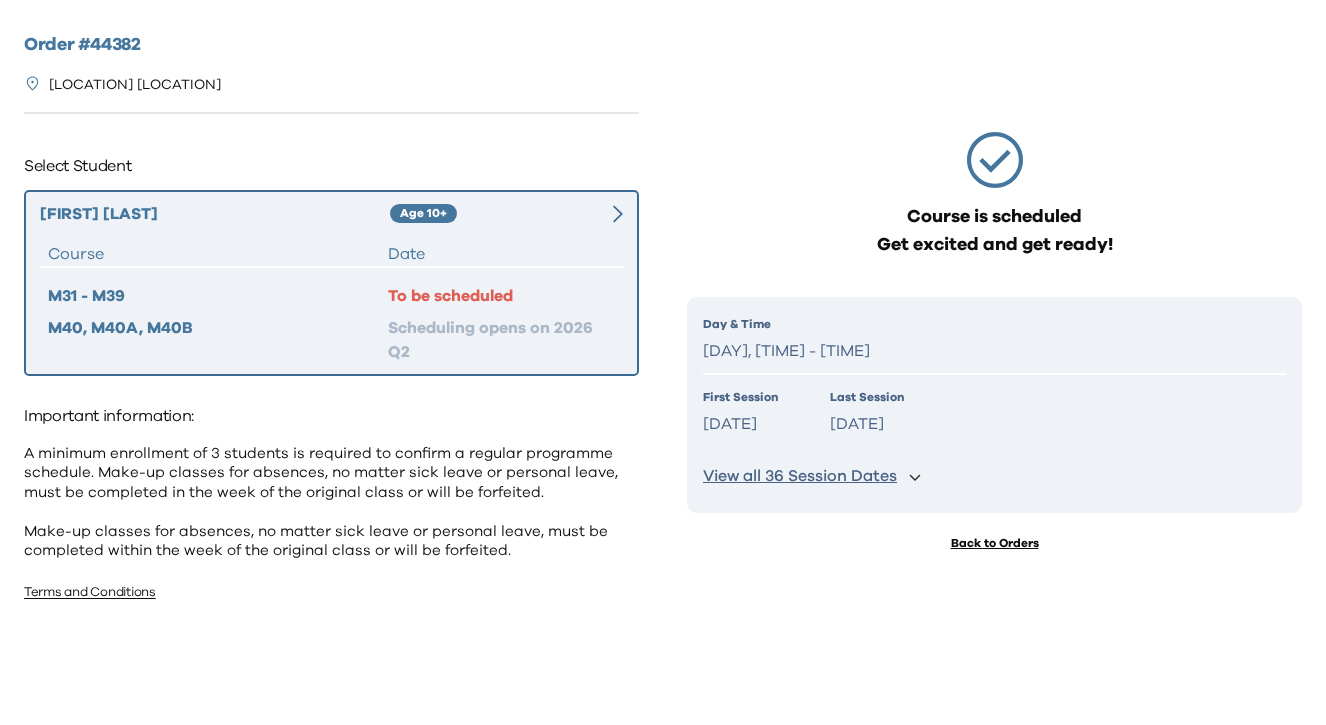 scroll, scrollTop: 0, scrollLeft: 0, axis: both 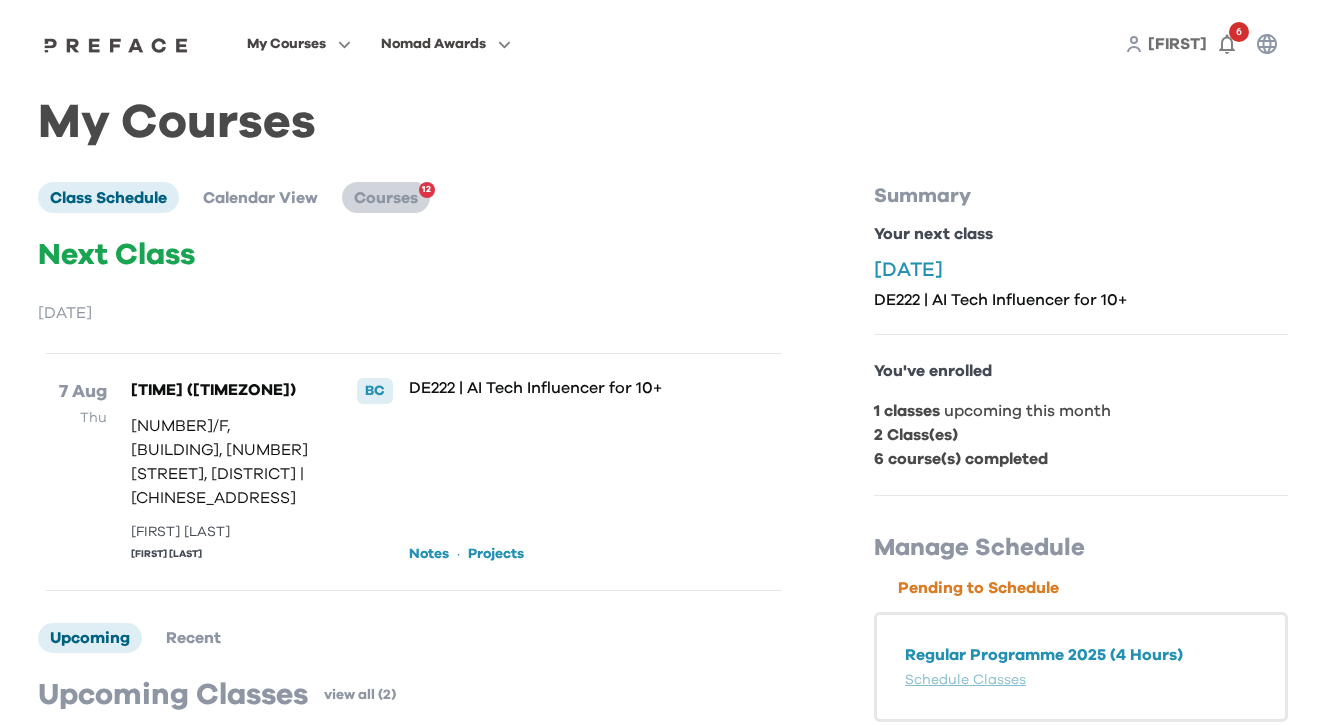 click on "Courses" at bounding box center [386, 198] 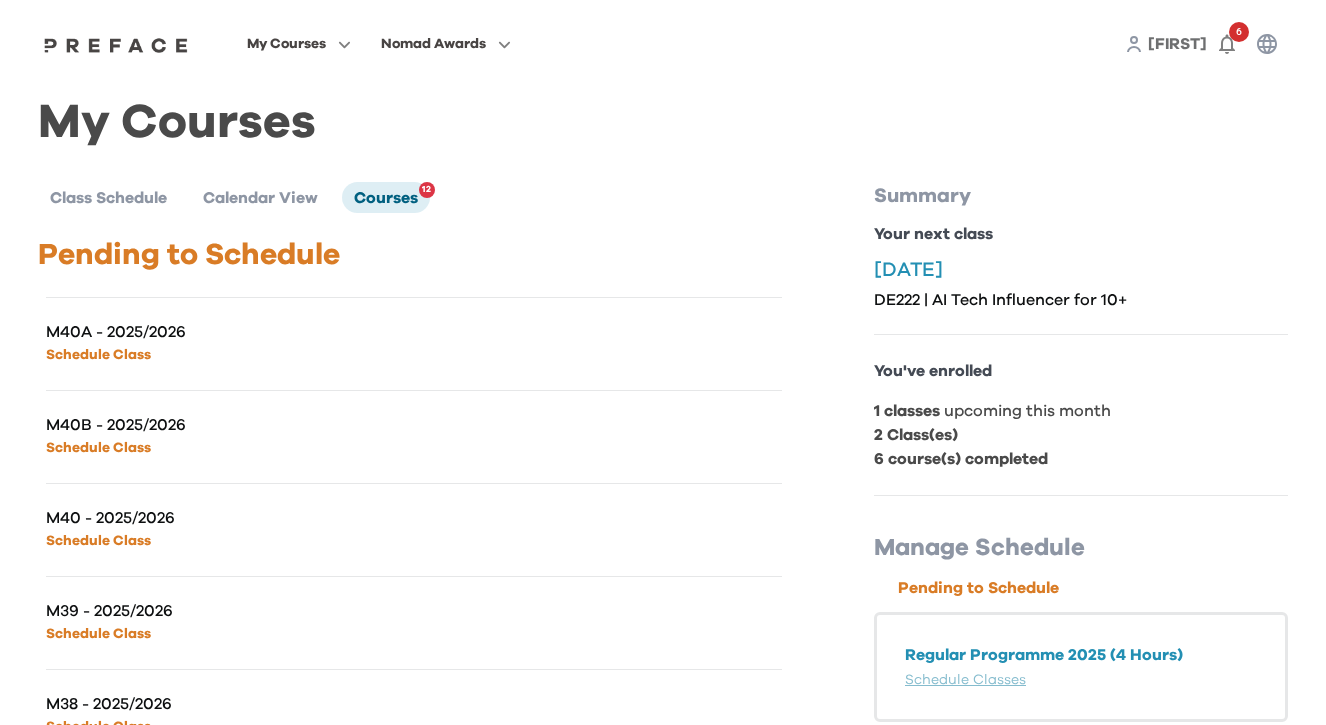 click on "Schedule Class" at bounding box center (98, 355) 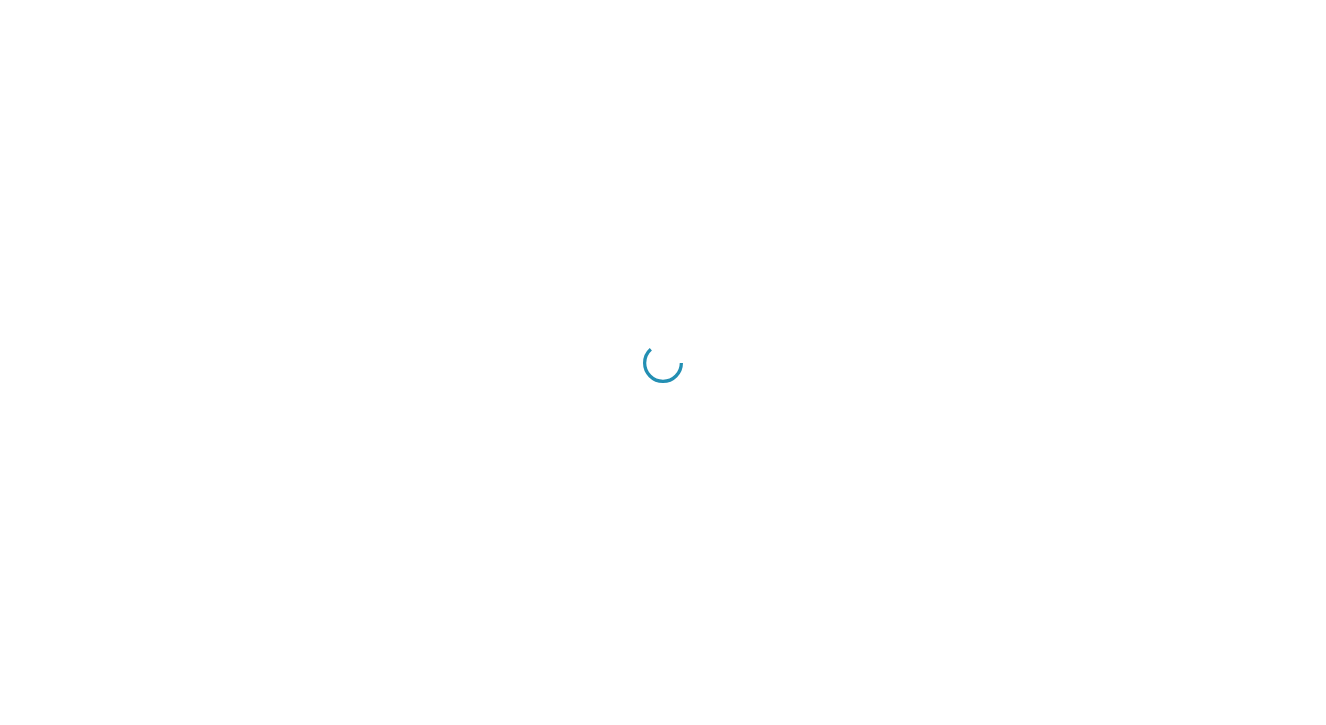 scroll, scrollTop: 0, scrollLeft: 0, axis: both 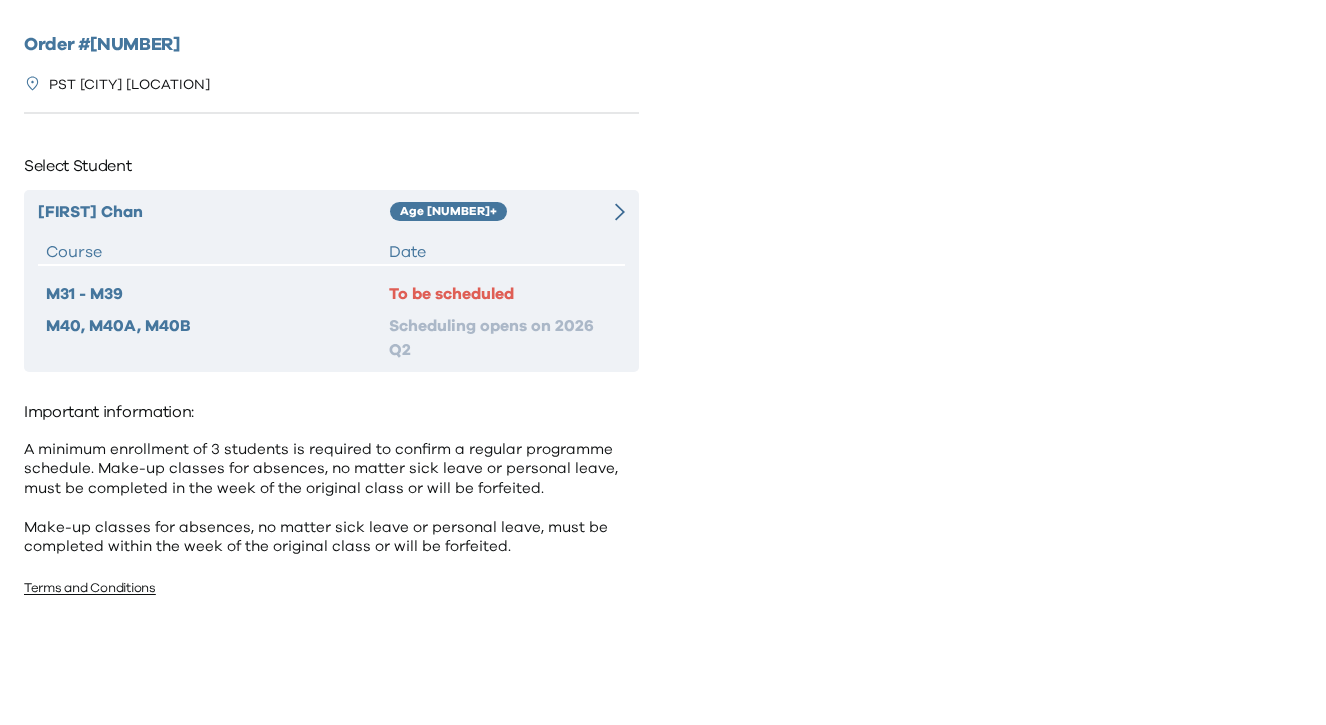 click on "To be scheduled" at bounding box center [503, 294] 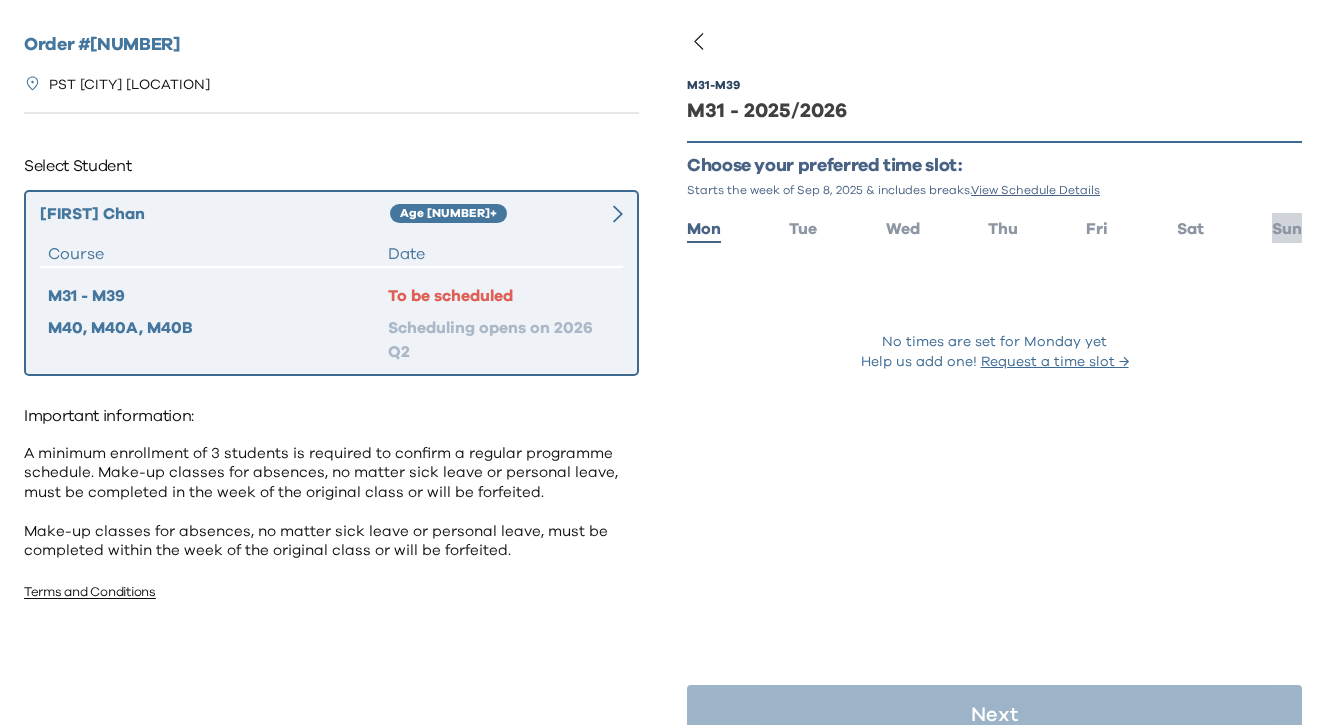 click on "Sun" at bounding box center [1287, 229] 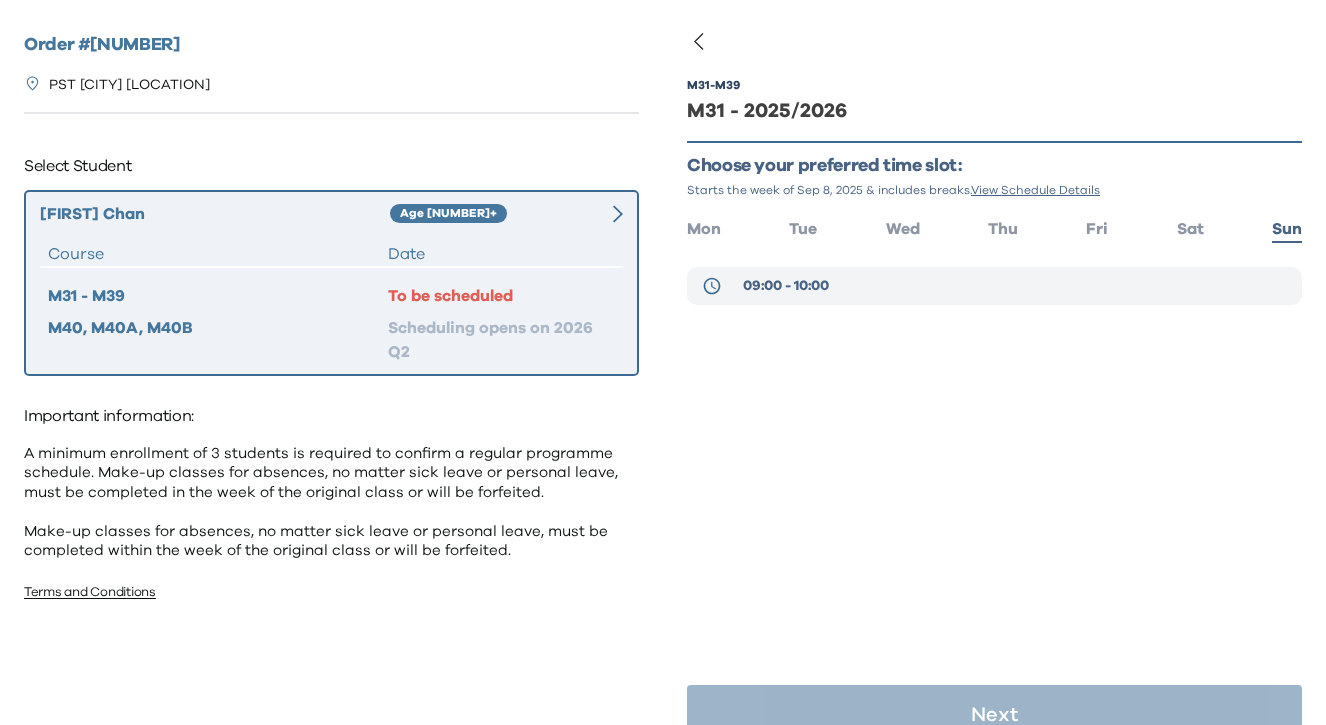 click on "09:00 - 10:00" at bounding box center [786, 286] 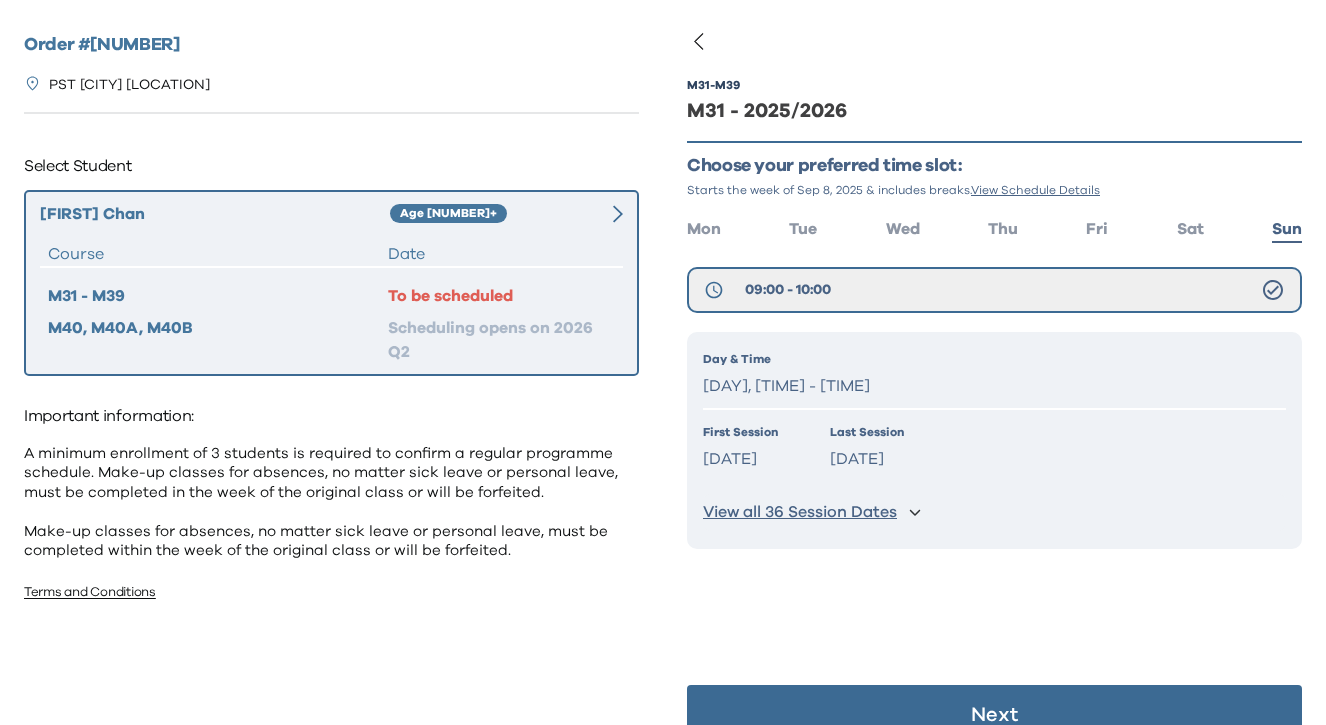 click on "View all 36 Session Dates" at bounding box center [800, 512] 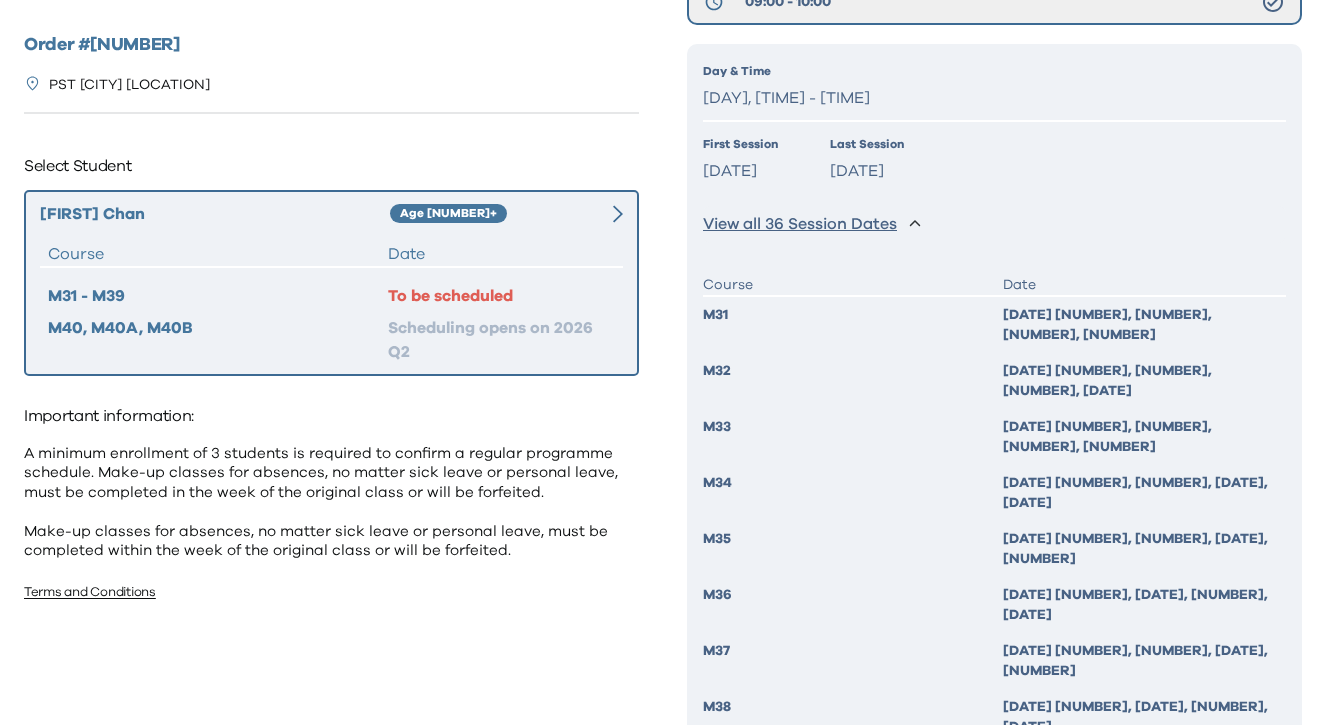 scroll, scrollTop: 299, scrollLeft: 0, axis: vertical 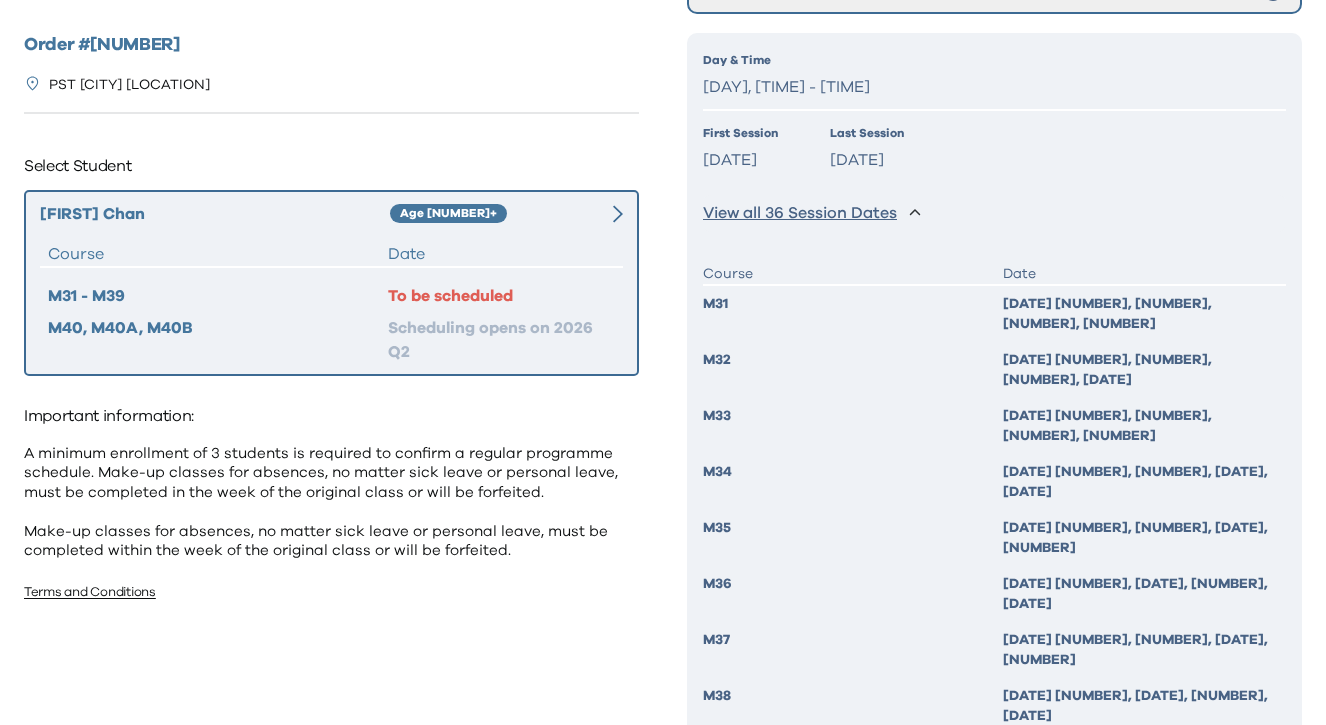 click on "M37" at bounding box center [845, 650] 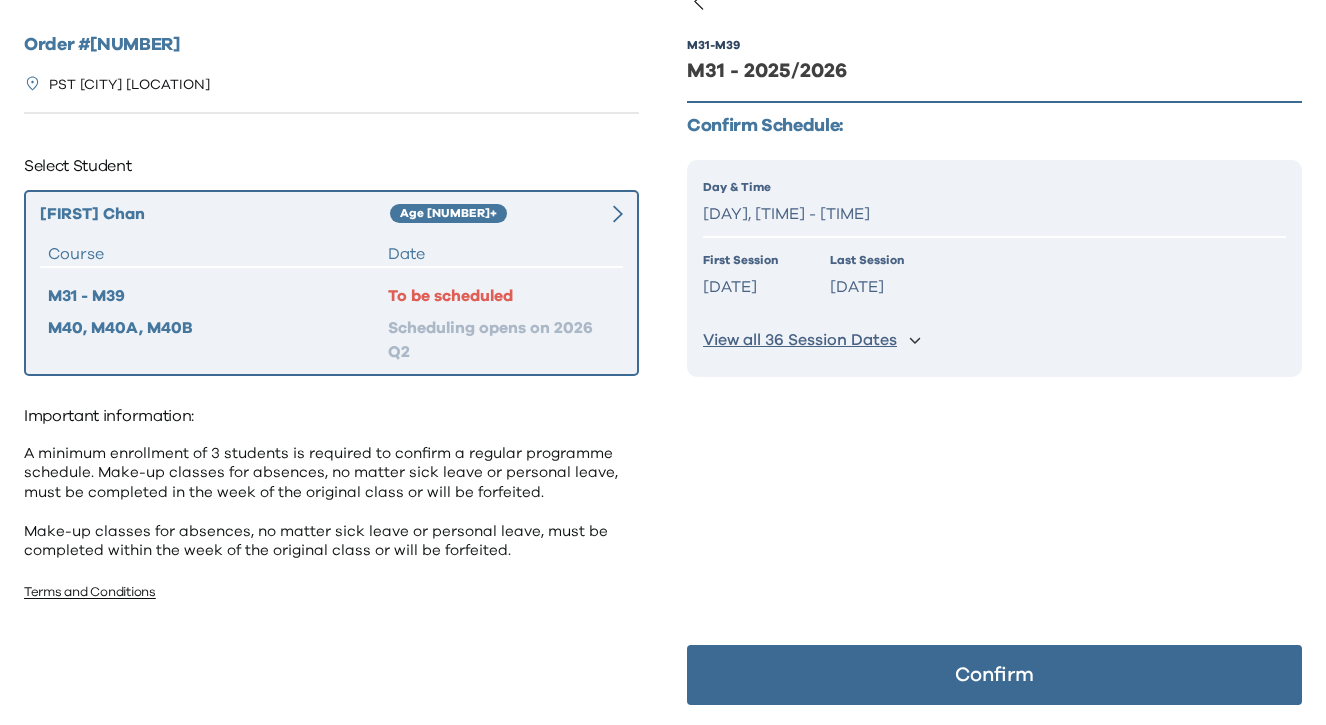 click on "Confirm" at bounding box center [994, 675] 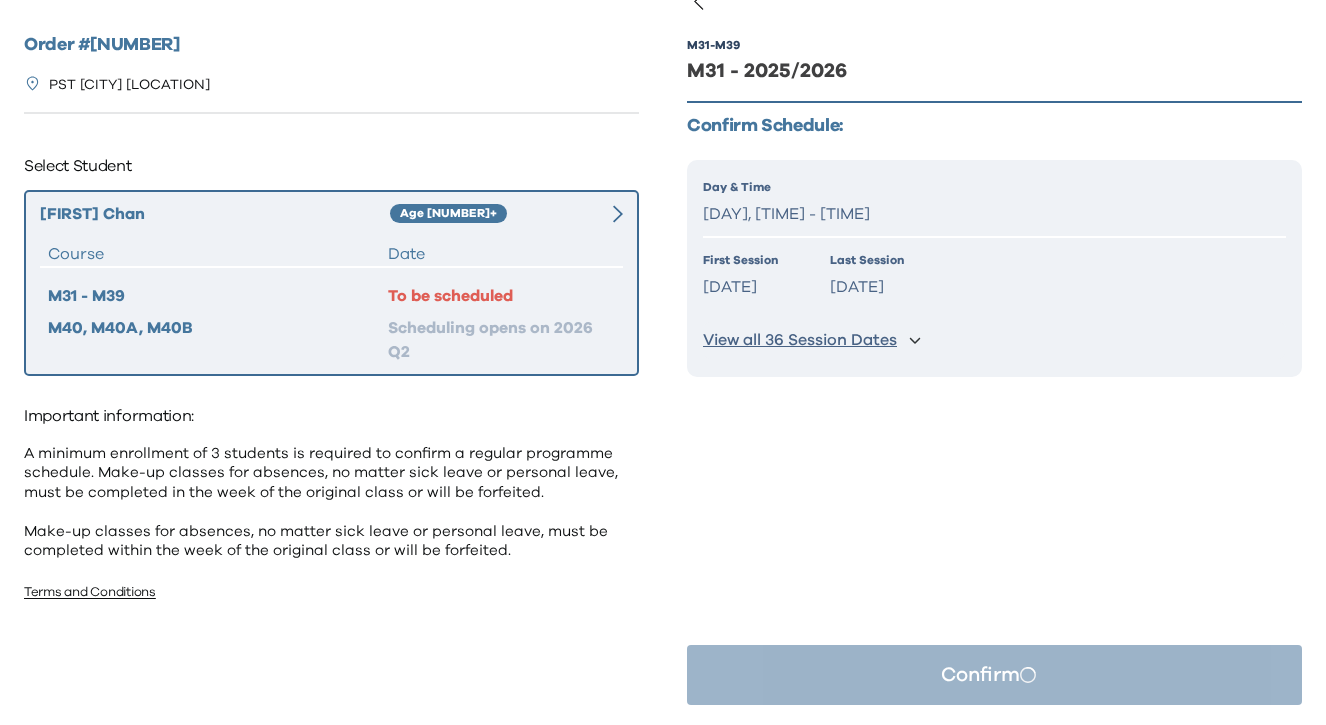 scroll, scrollTop: 0, scrollLeft: 0, axis: both 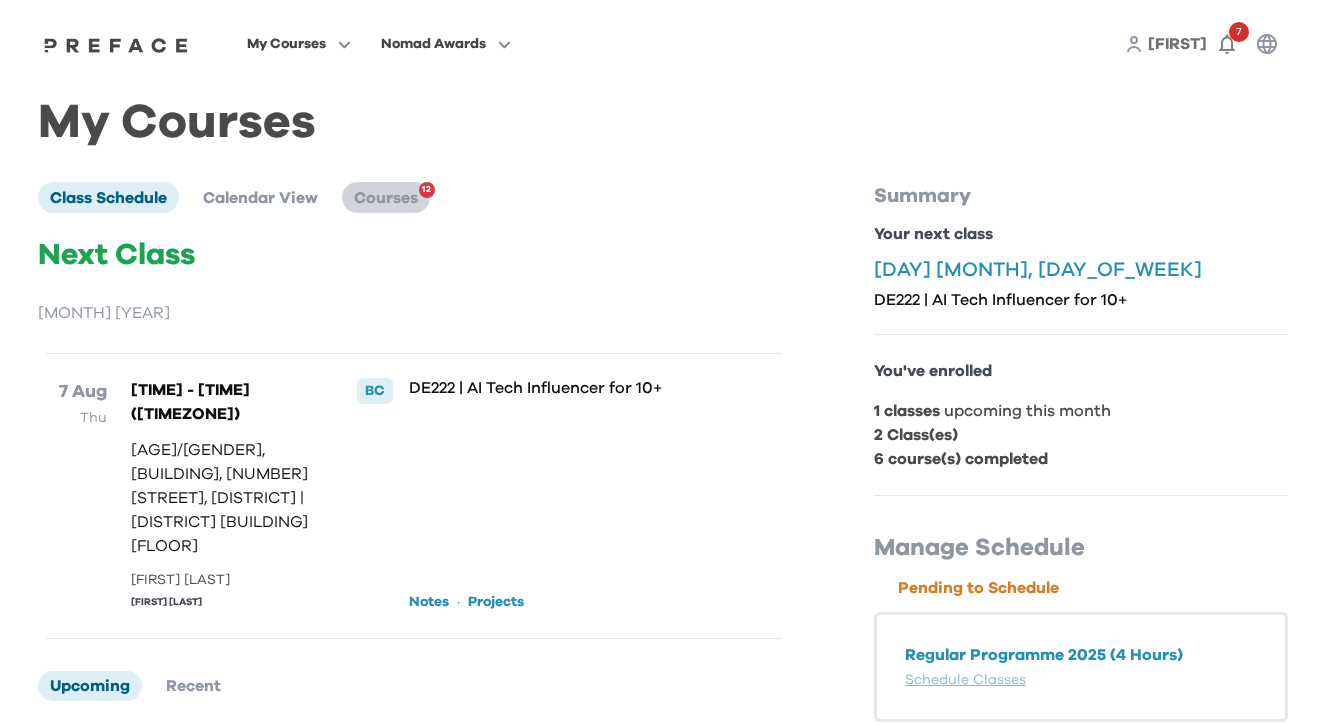 click on "Courses" at bounding box center [386, 198] 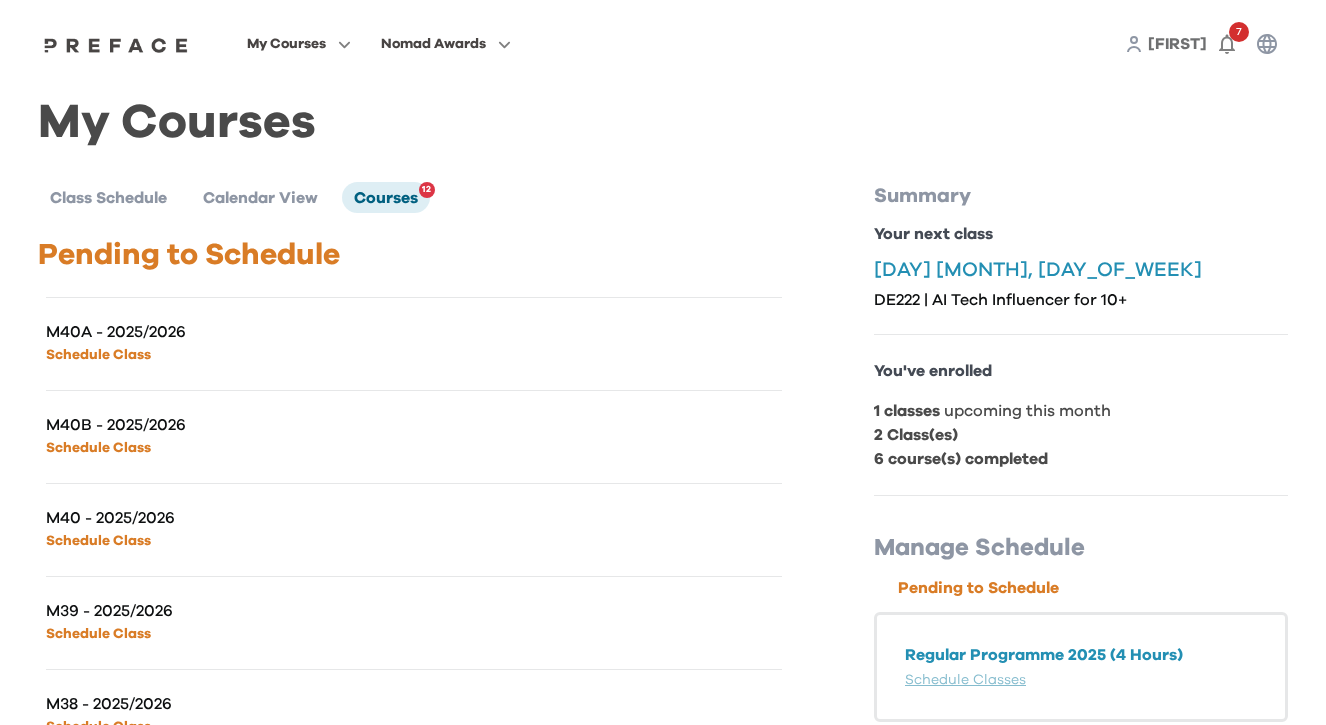 click on "Schedule Class" at bounding box center [98, 355] 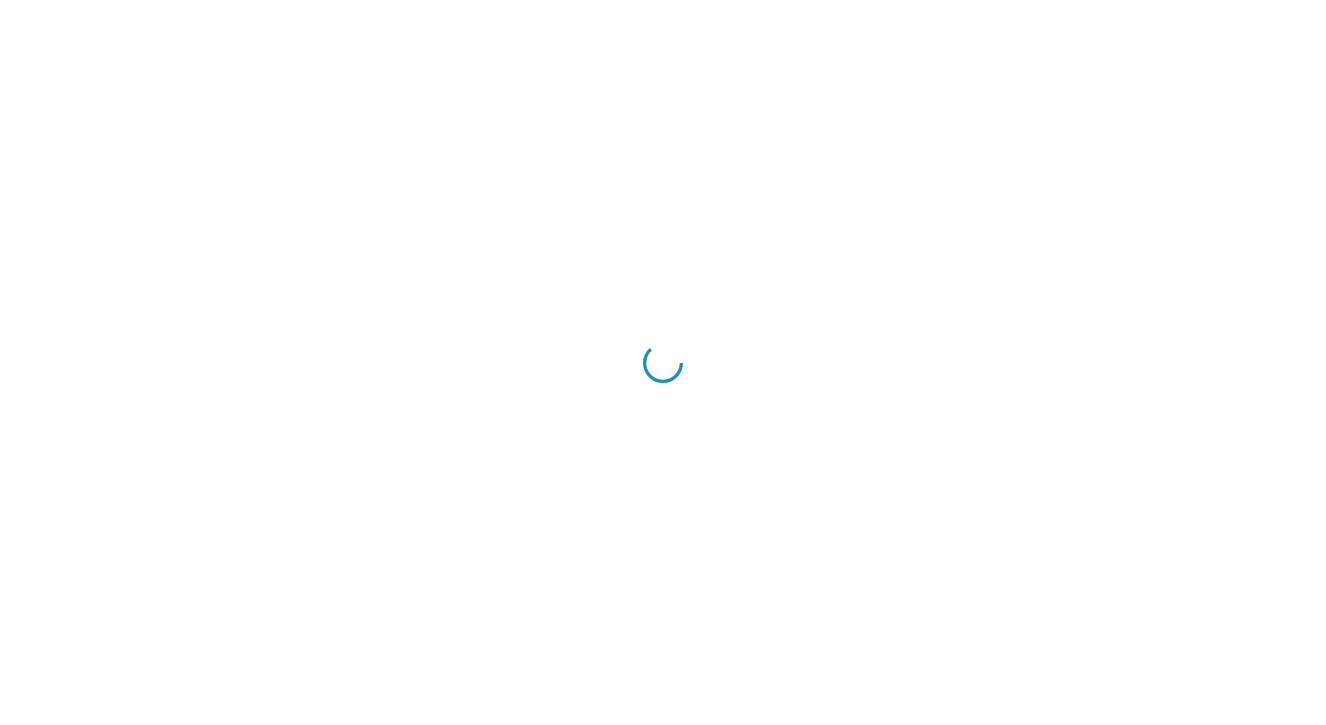 scroll, scrollTop: 0, scrollLeft: 0, axis: both 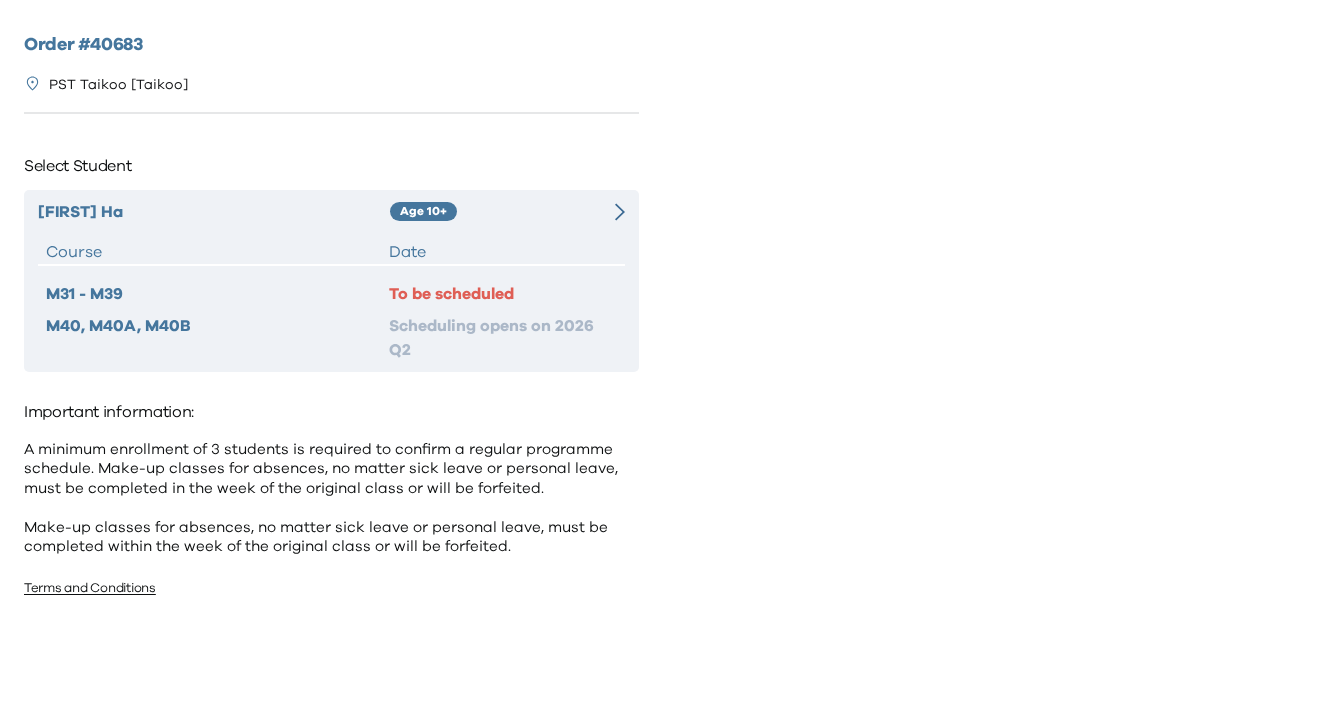 click on "To be scheduled" at bounding box center (503, 294) 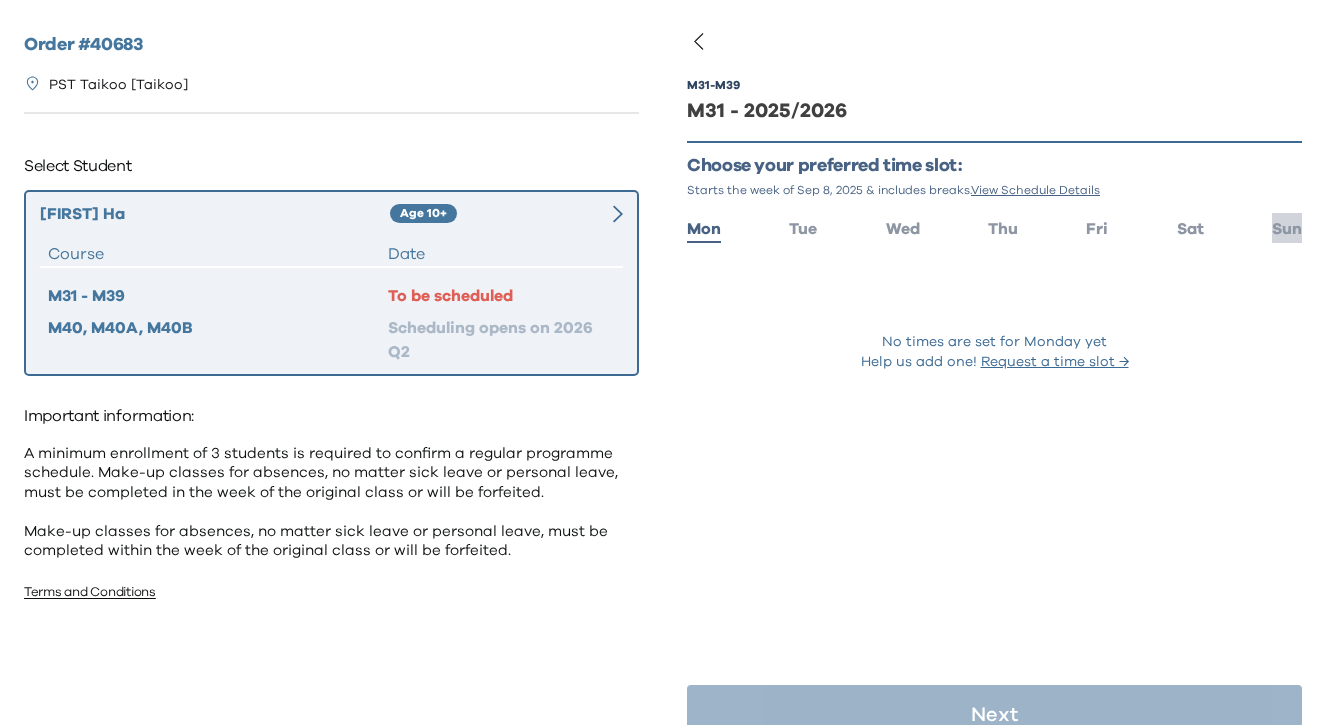 click on "Sun" at bounding box center (1287, 229) 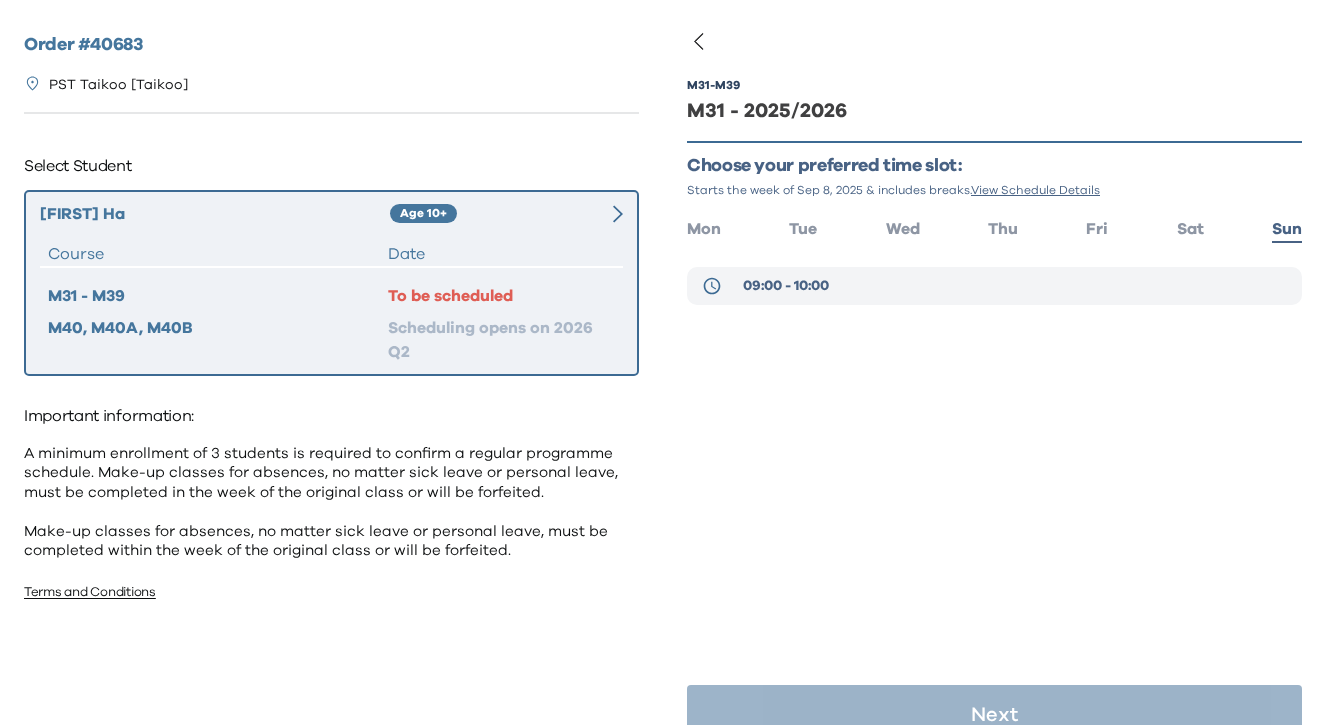 click on "09:00 - 10:00" at bounding box center [786, 286] 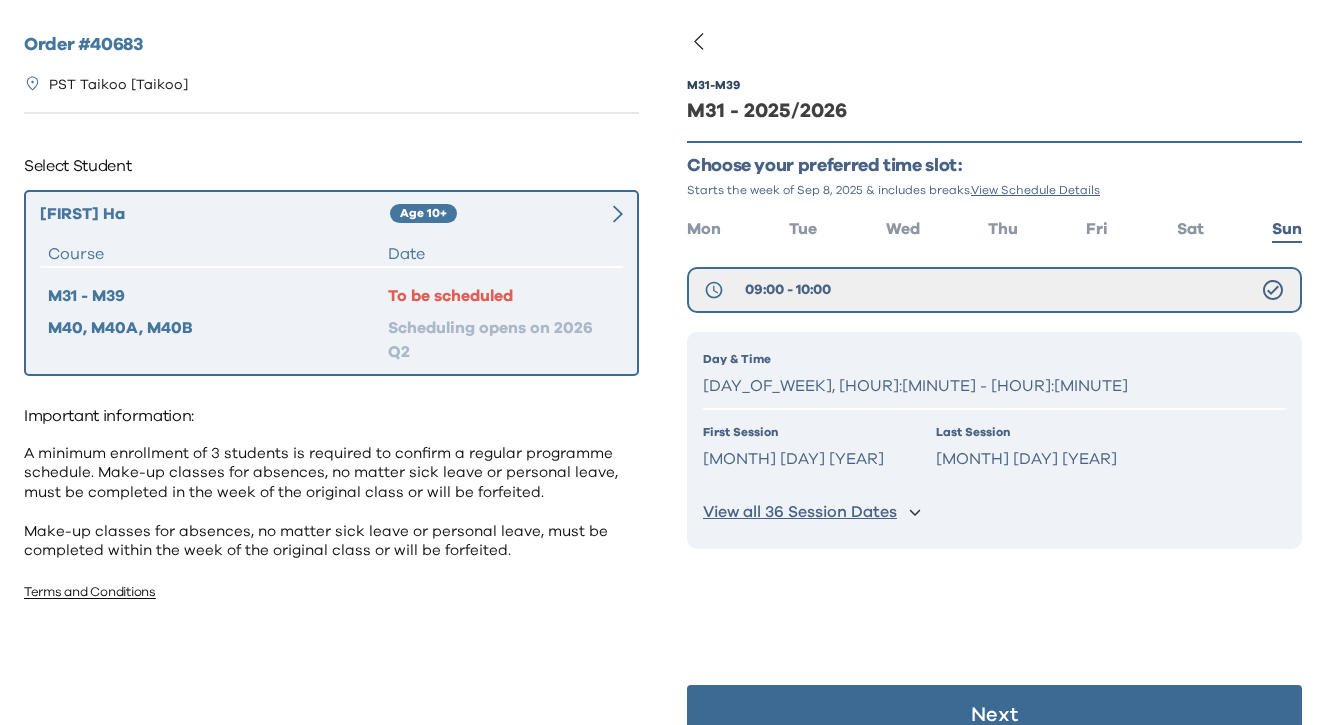 click on "Next" at bounding box center [994, 715] 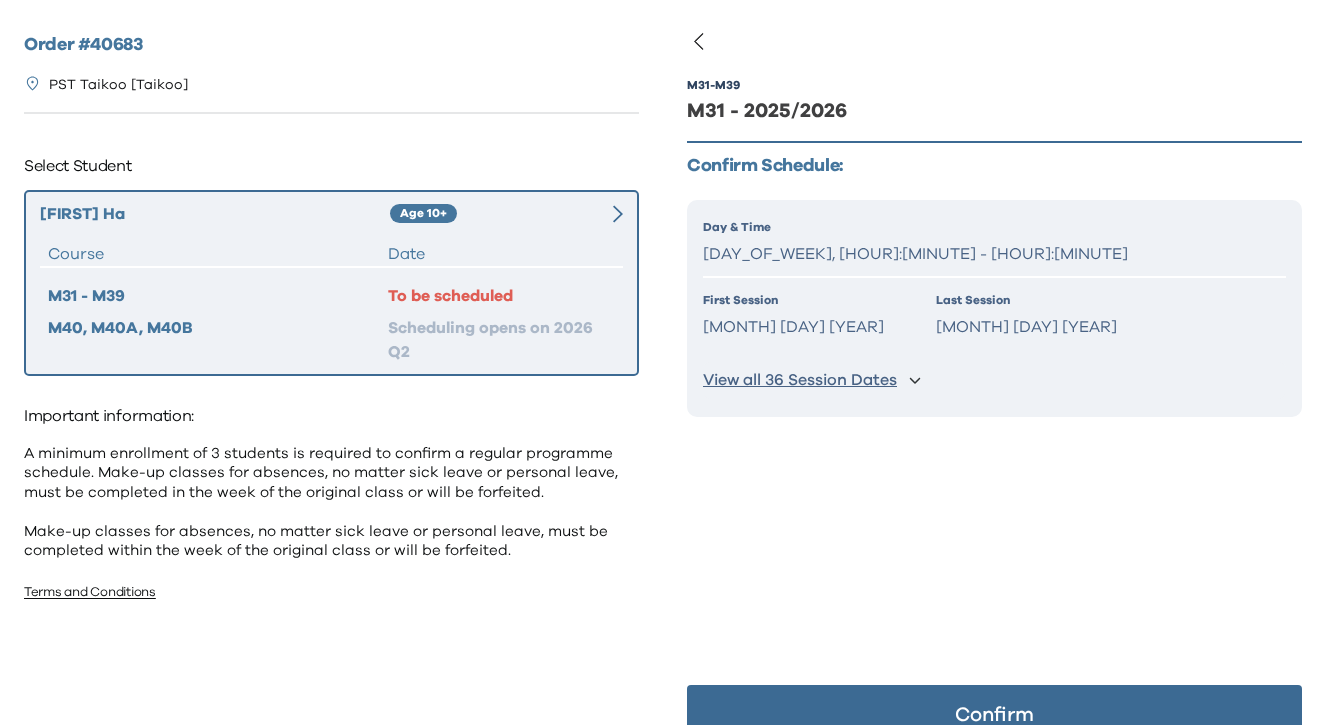 click on "View all 36 Session Dates" at bounding box center (800, 380) 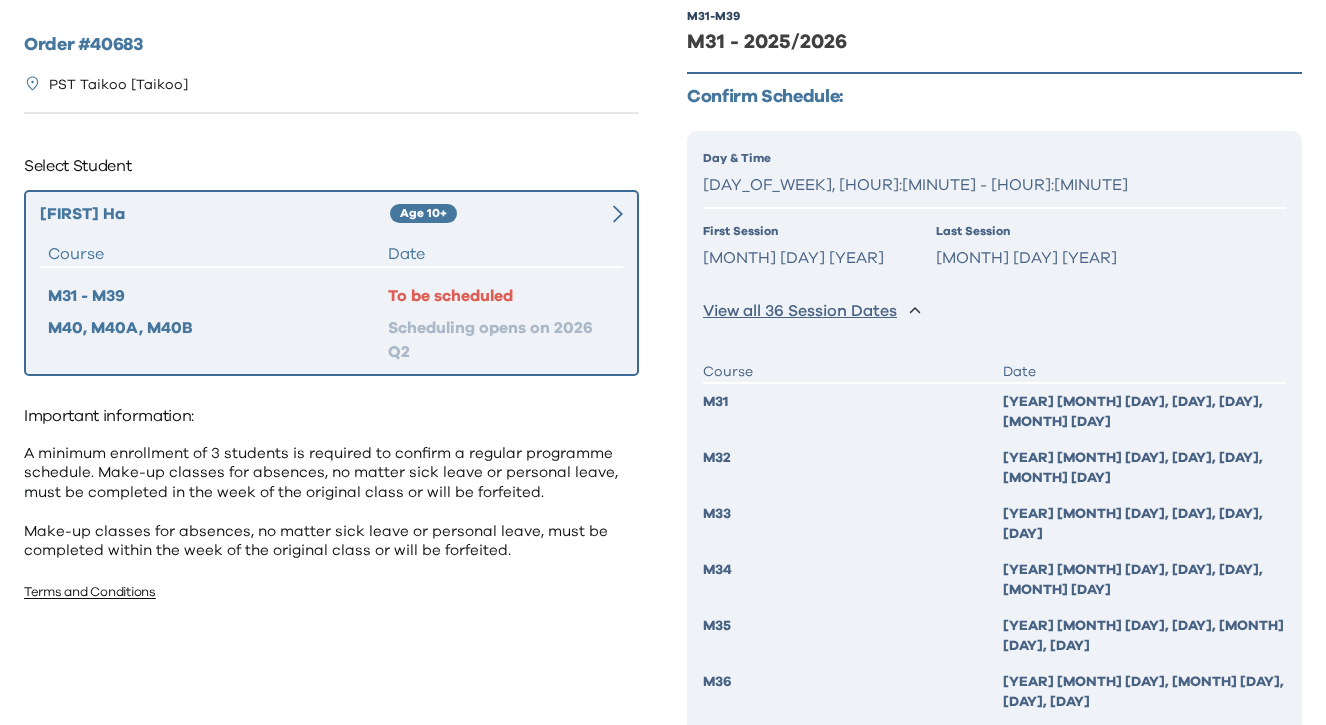 scroll, scrollTop: 167, scrollLeft: 0, axis: vertical 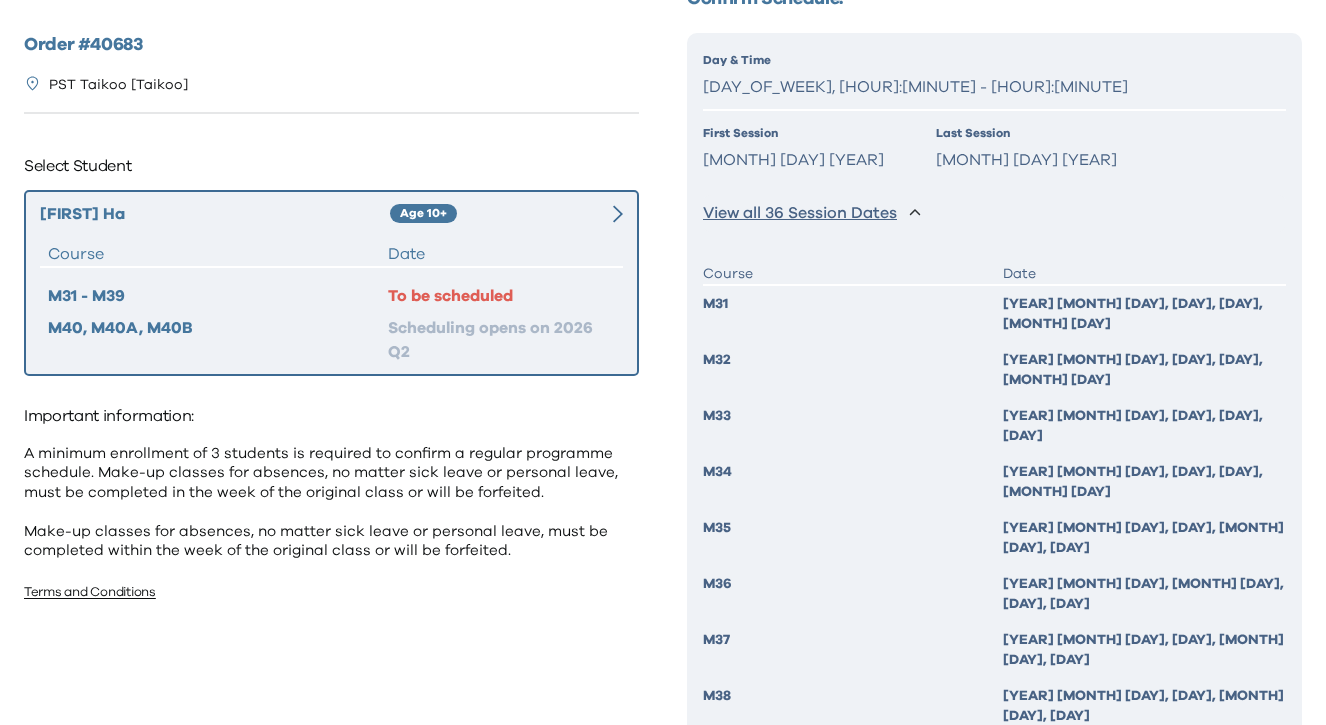 click on "Confirm" at bounding box center [994, 855] 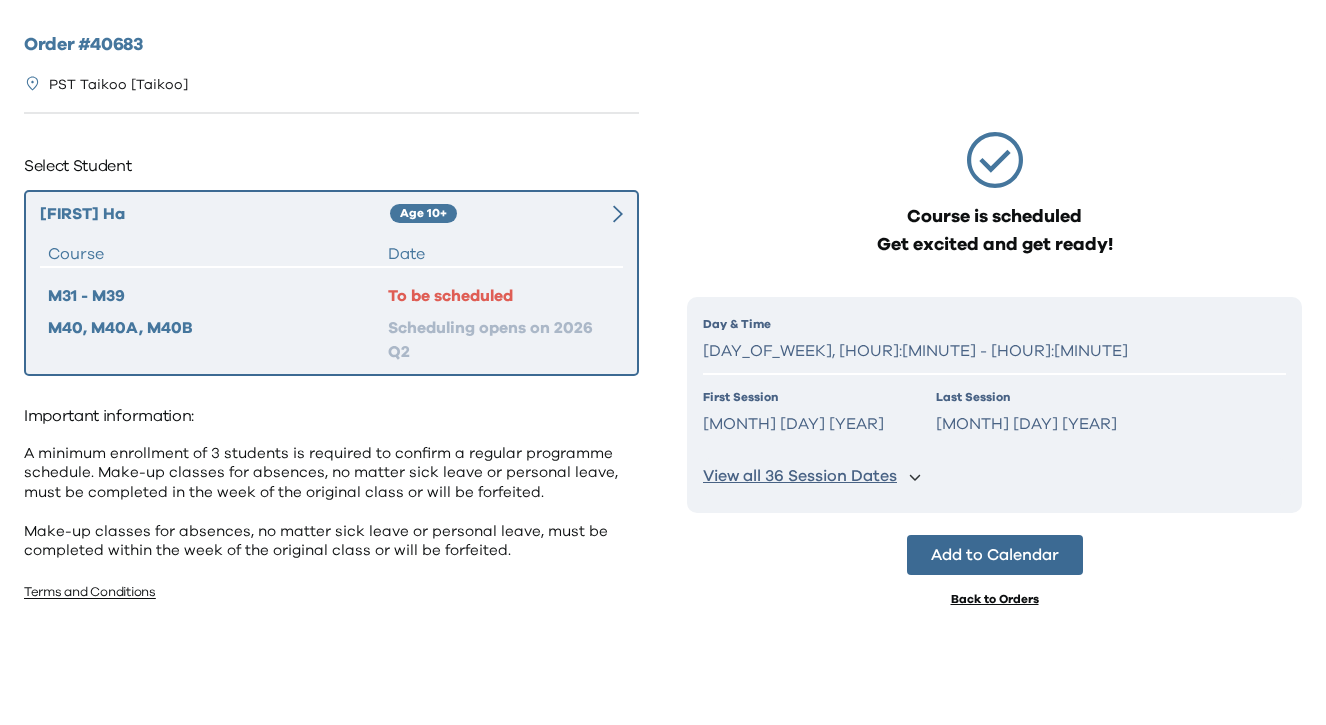 scroll, scrollTop: 0, scrollLeft: 0, axis: both 